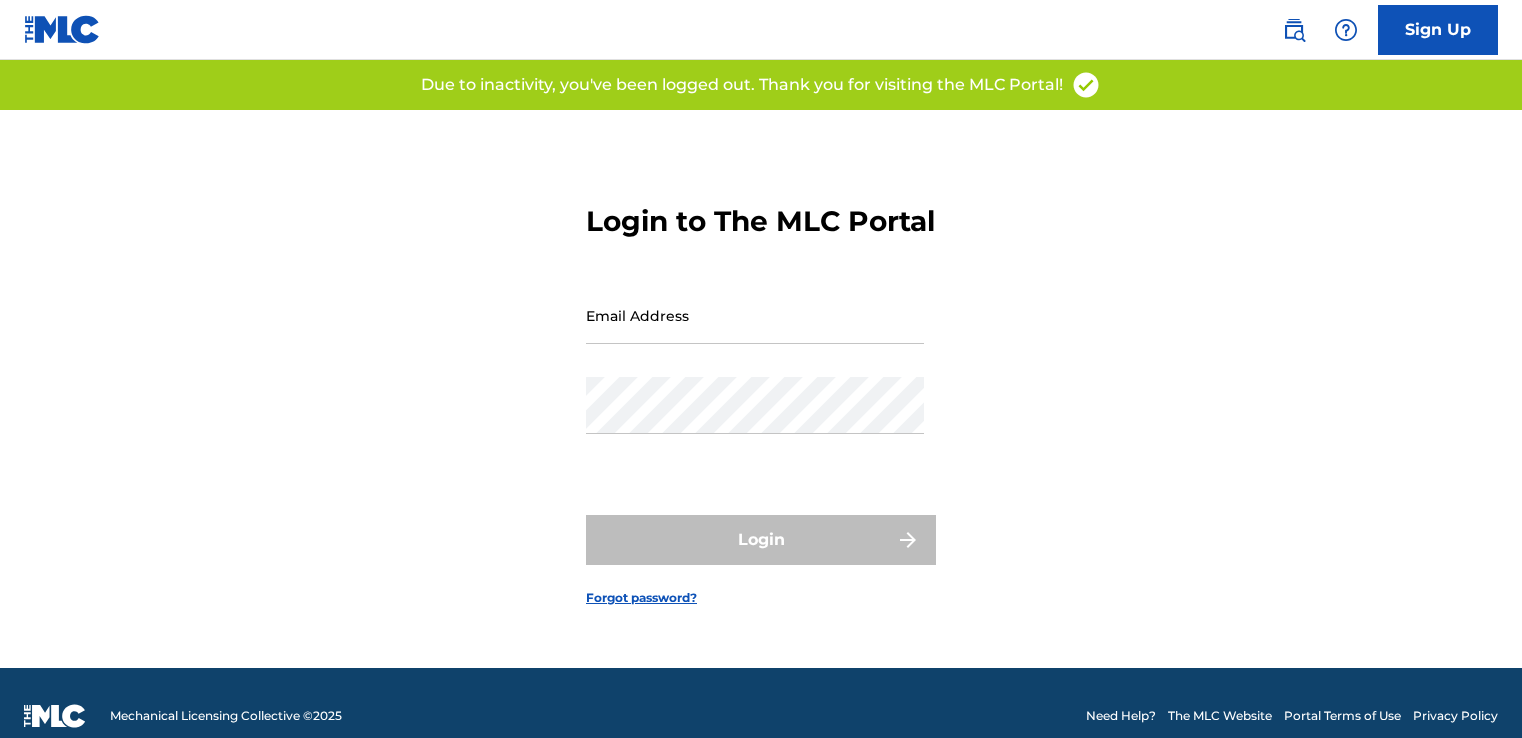 scroll, scrollTop: 0, scrollLeft: 0, axis: both 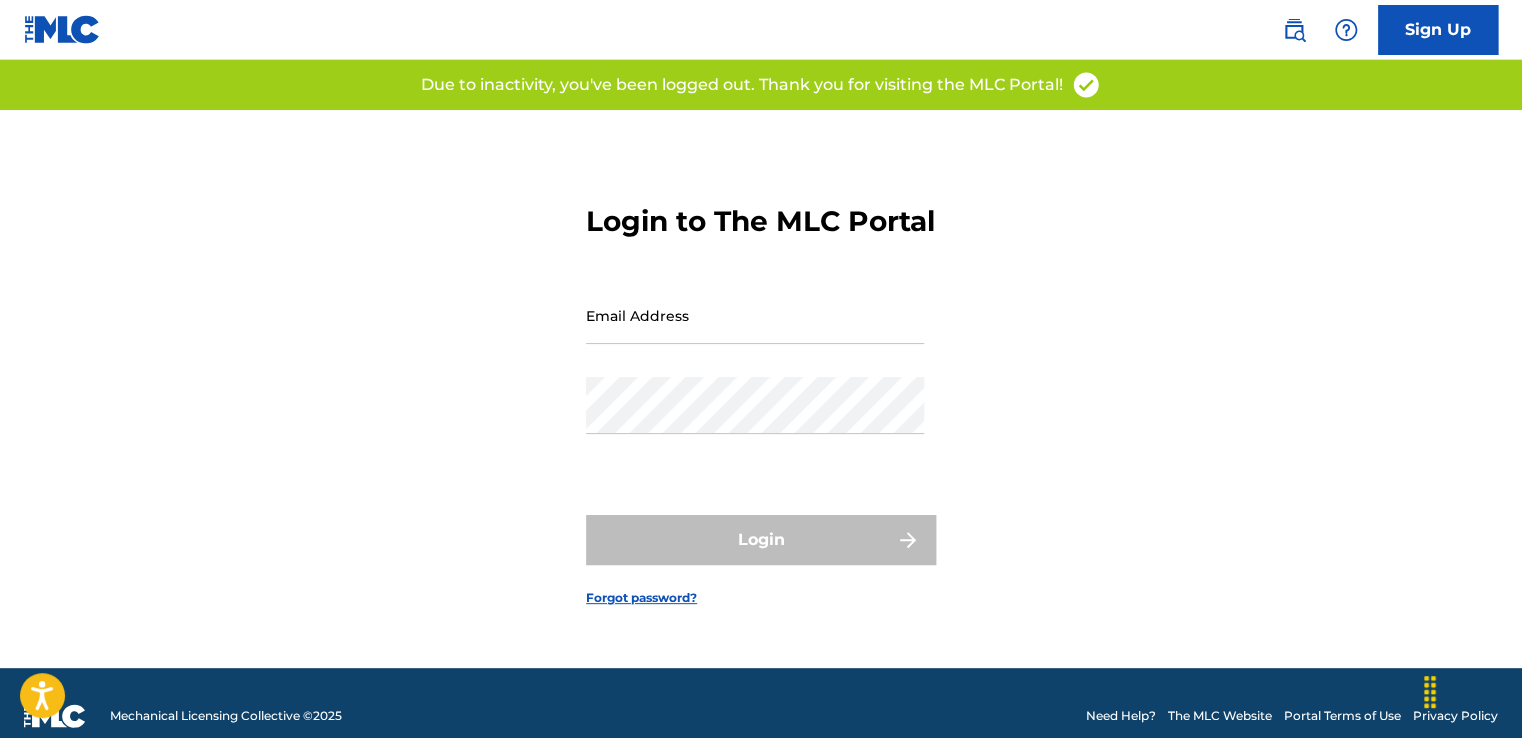 type on "[FIRST].[LAST]@[EXAMPLE].COM" 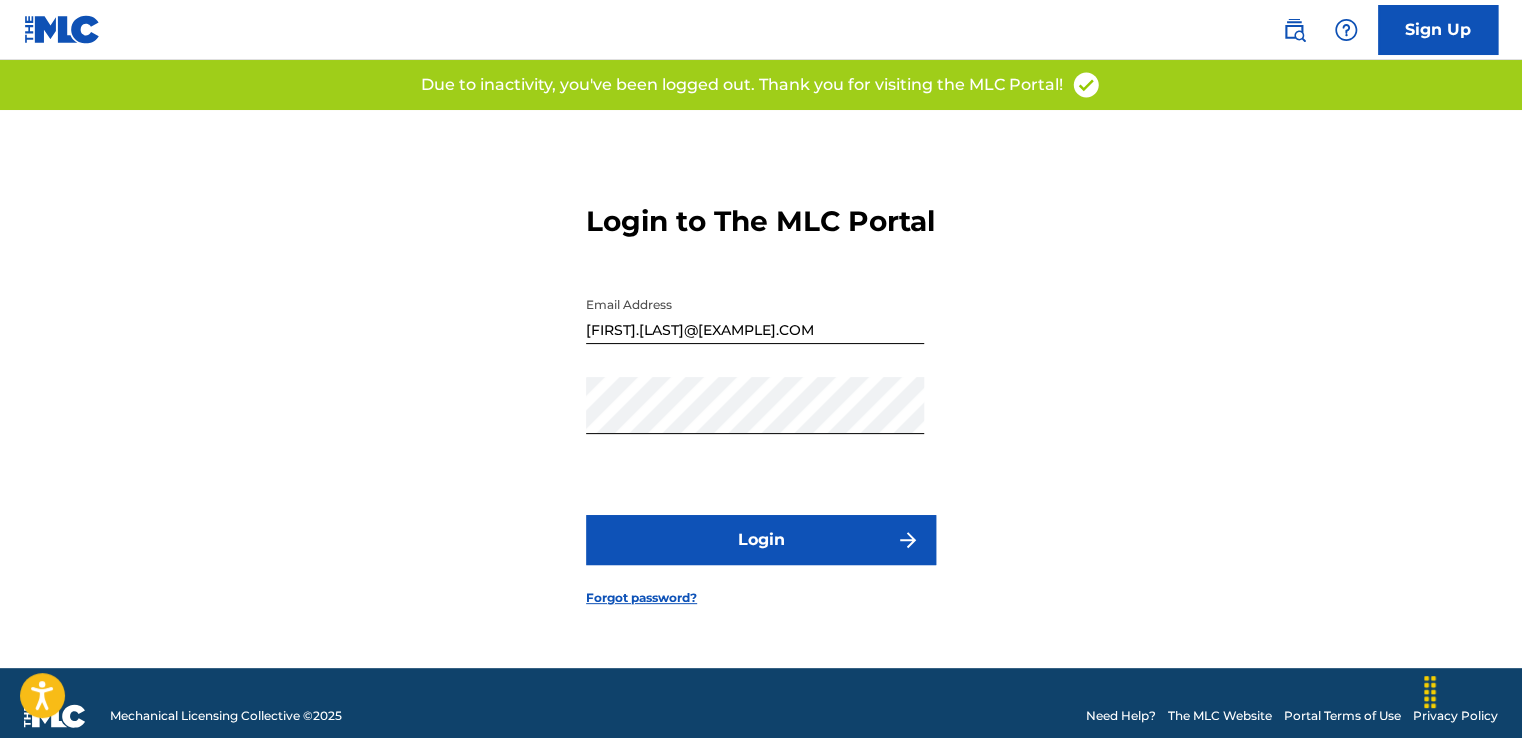 click on "Login" at bounding box center [761, 540] 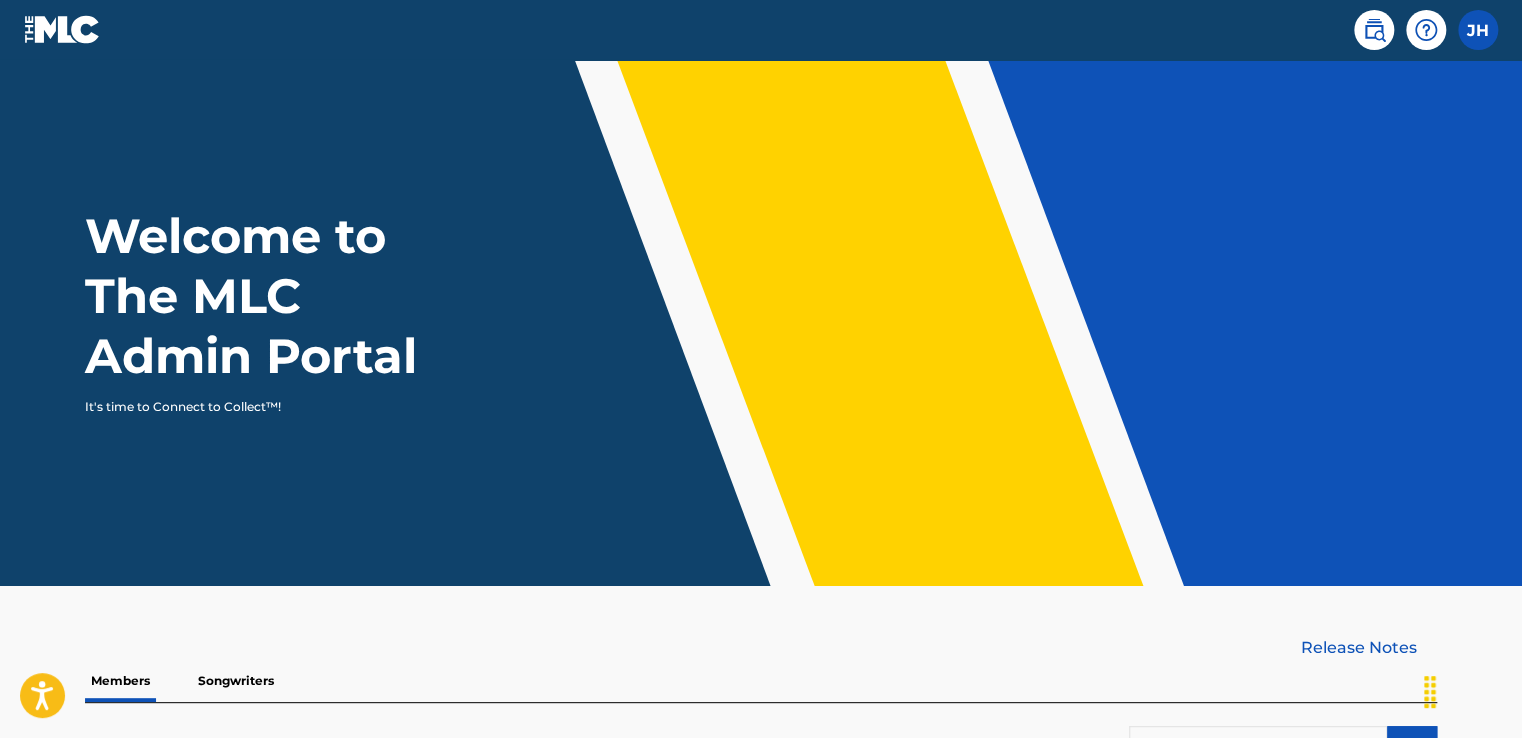 scroll, scrollTop: 0, scrollLeft: 0, axis: both 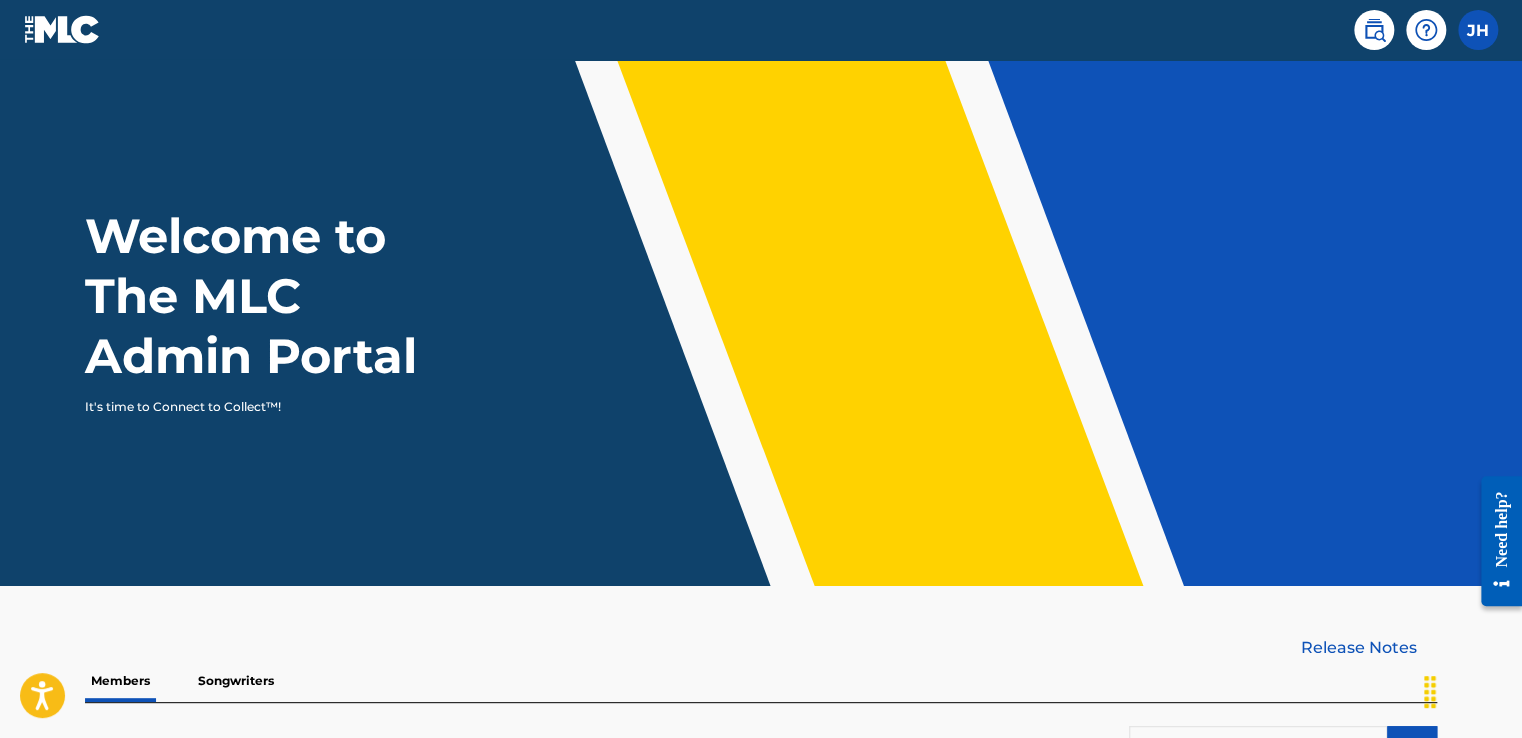 click at bounding box center (1374, 30) 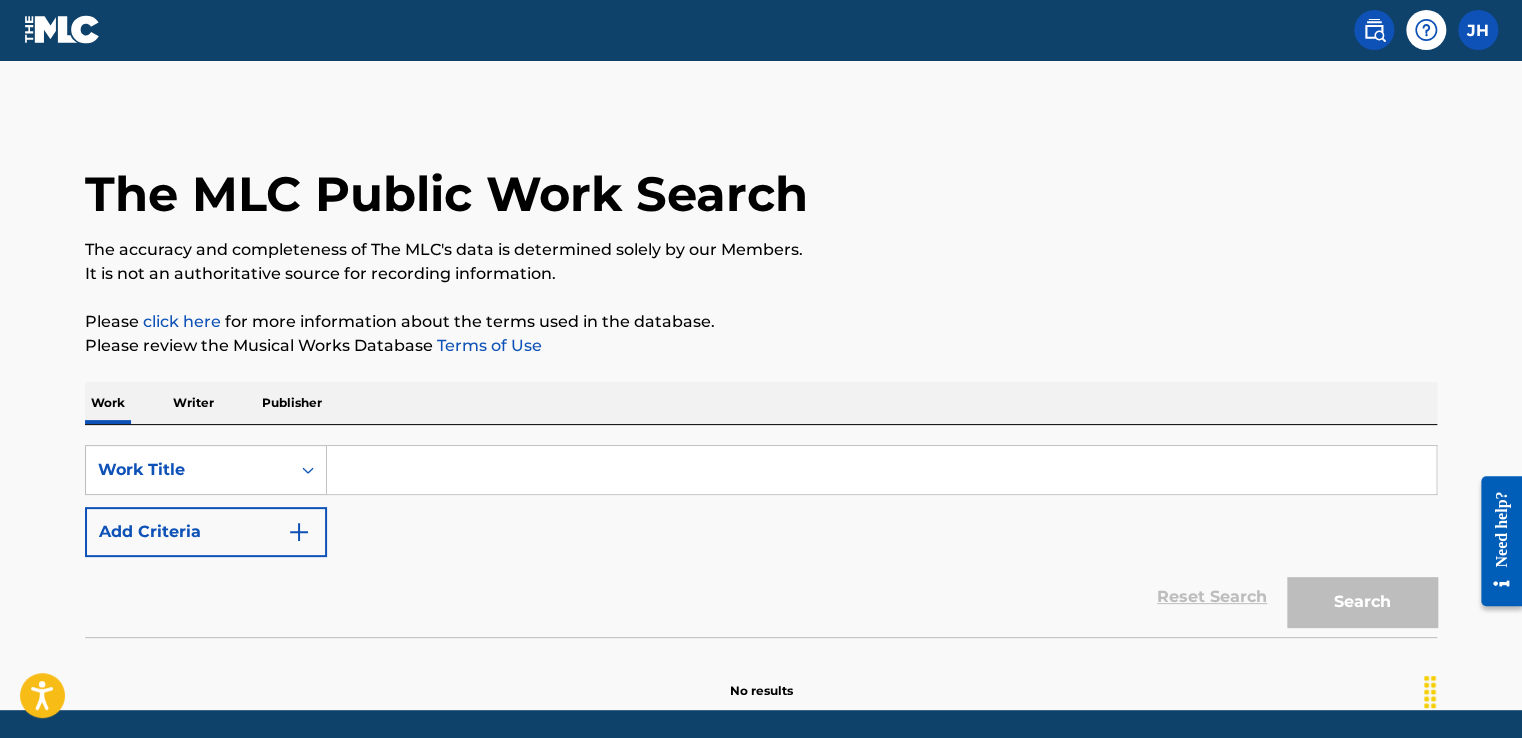 click at bounding box center (881, 470) 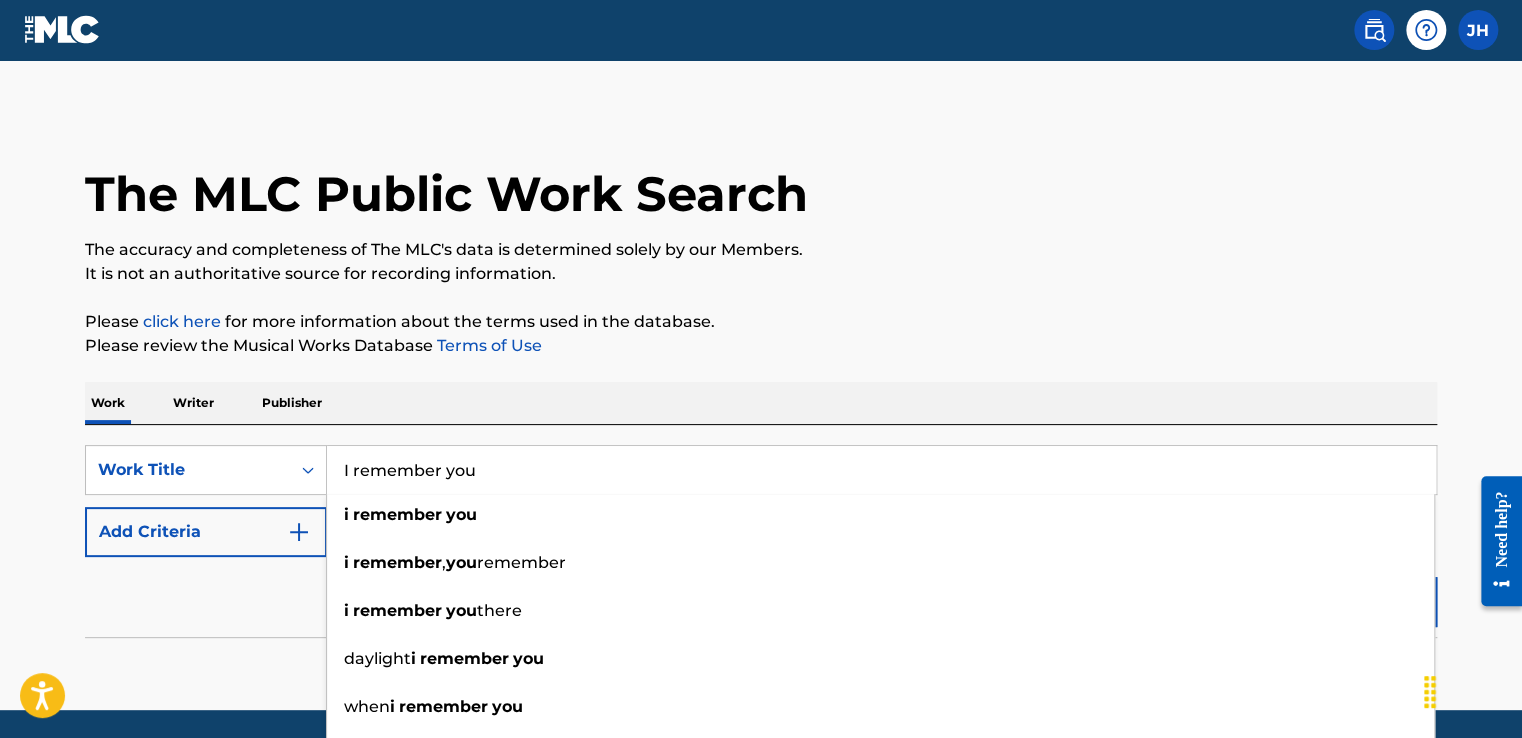 type on "I remember you" 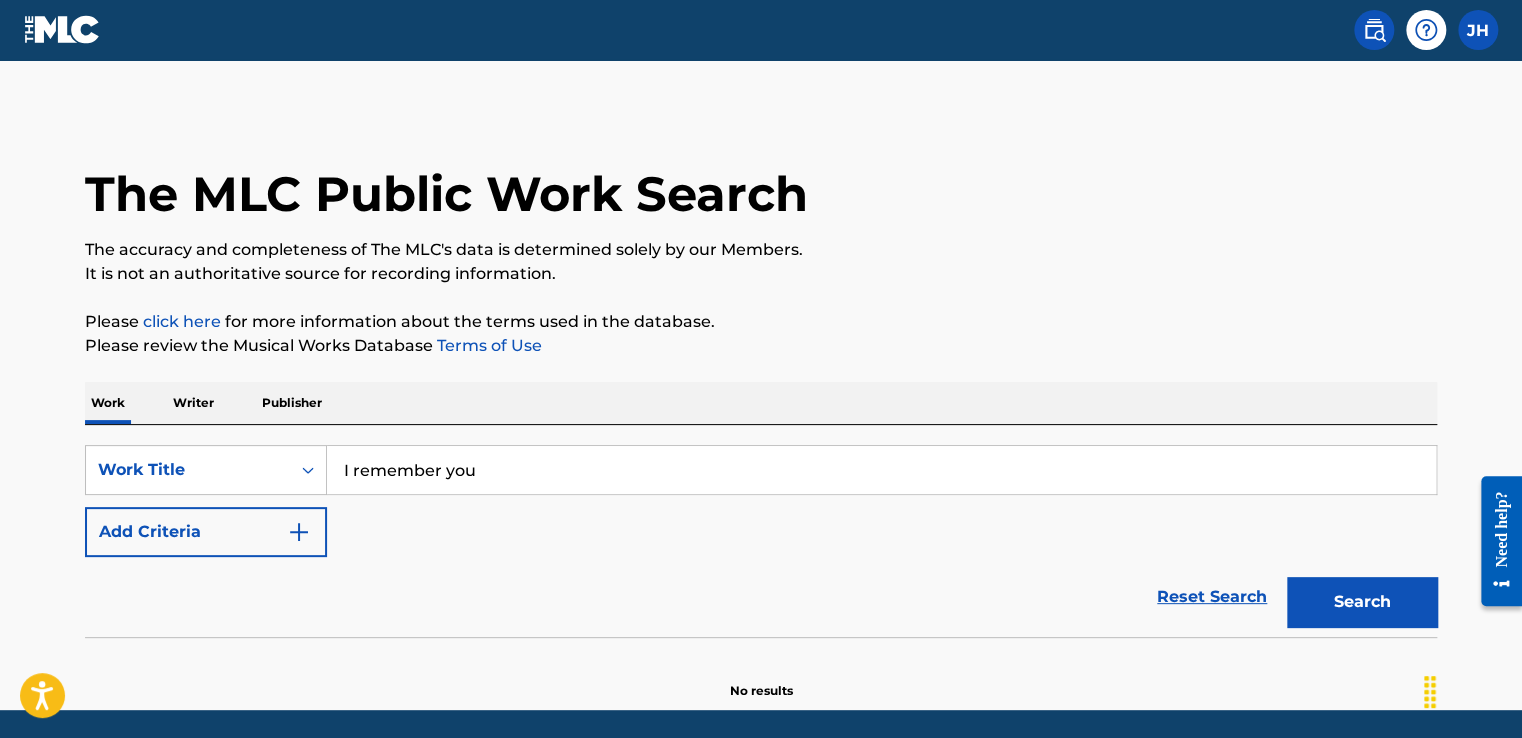 click on "No results" at bounding box center [761, 674] 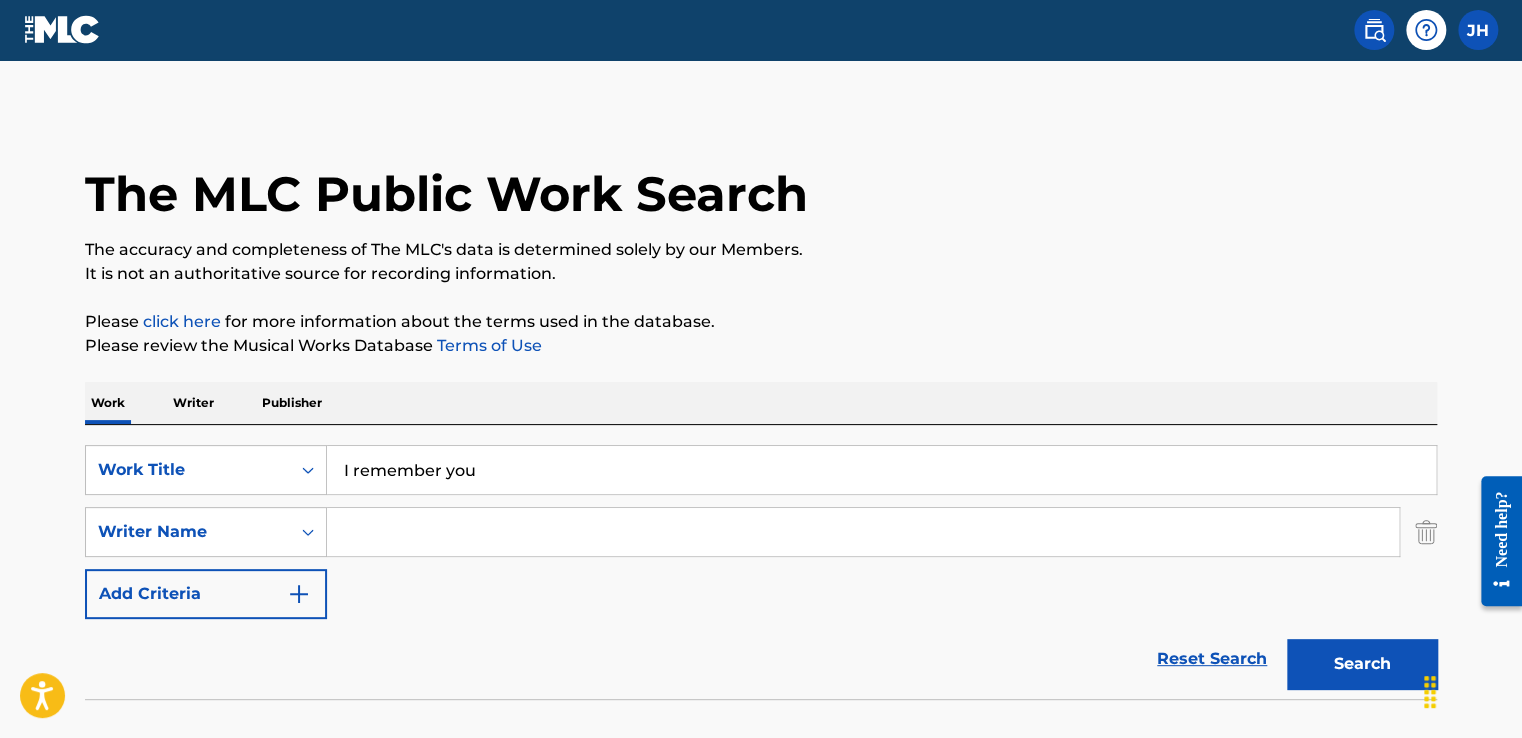 click at bounding box center (863, 532) 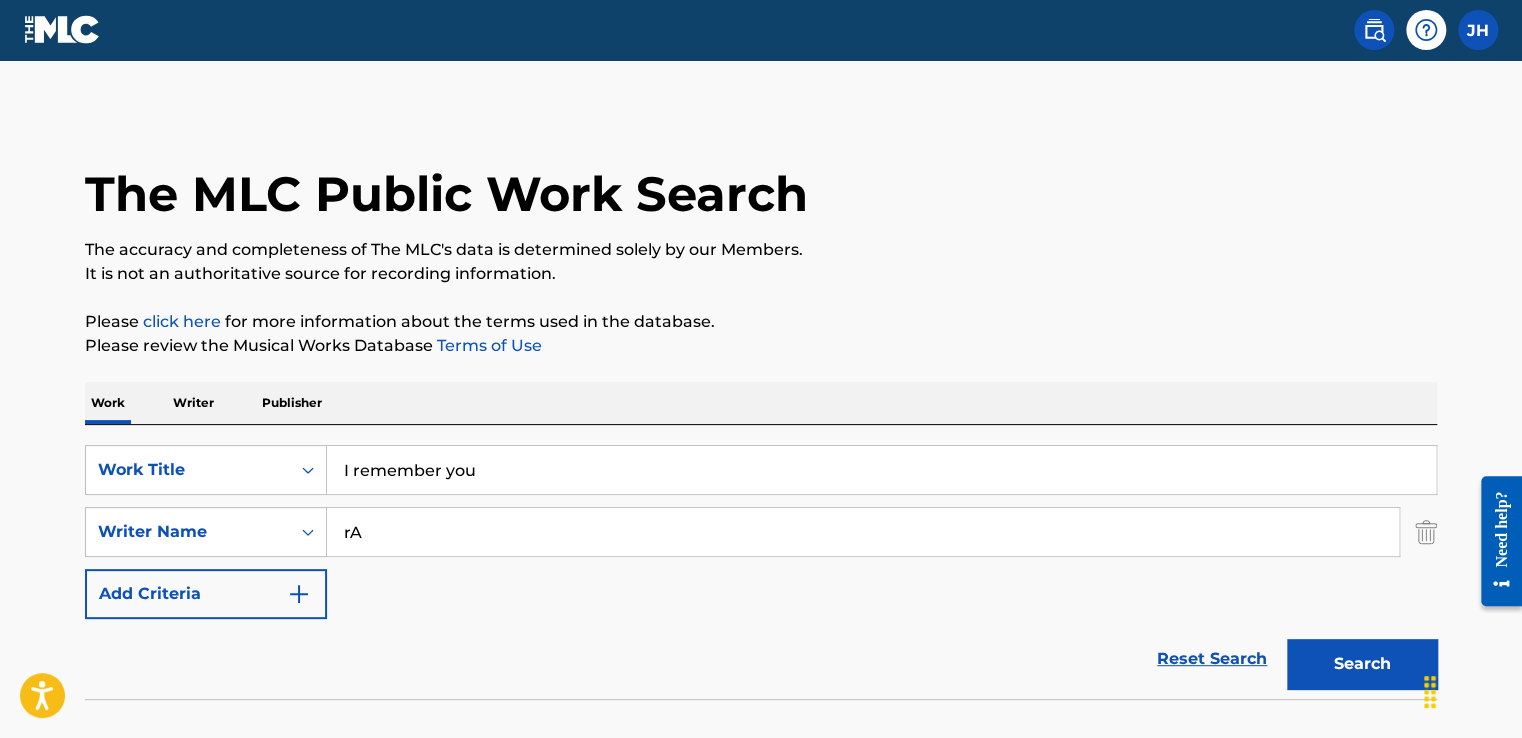 type on "r" 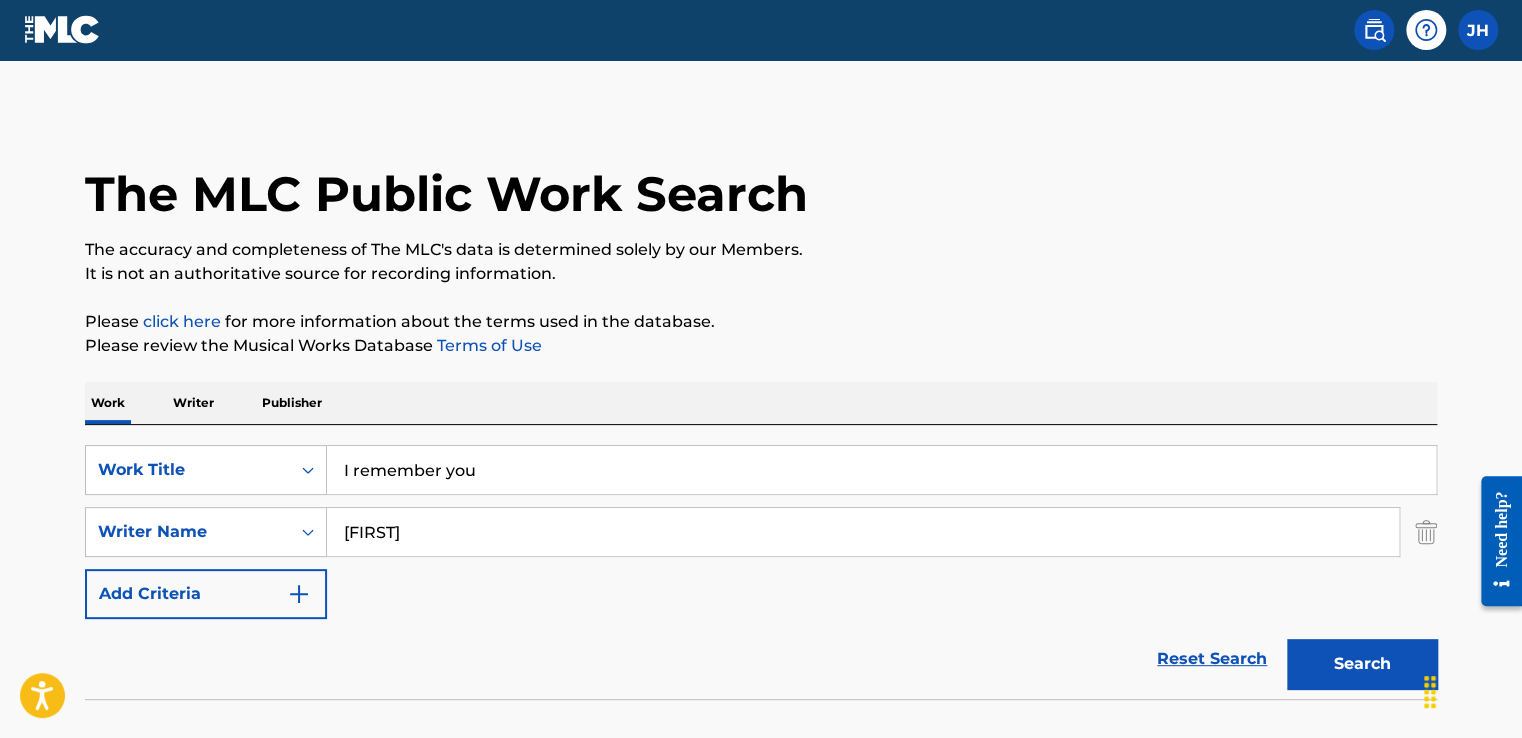 type on "[FIRST]" 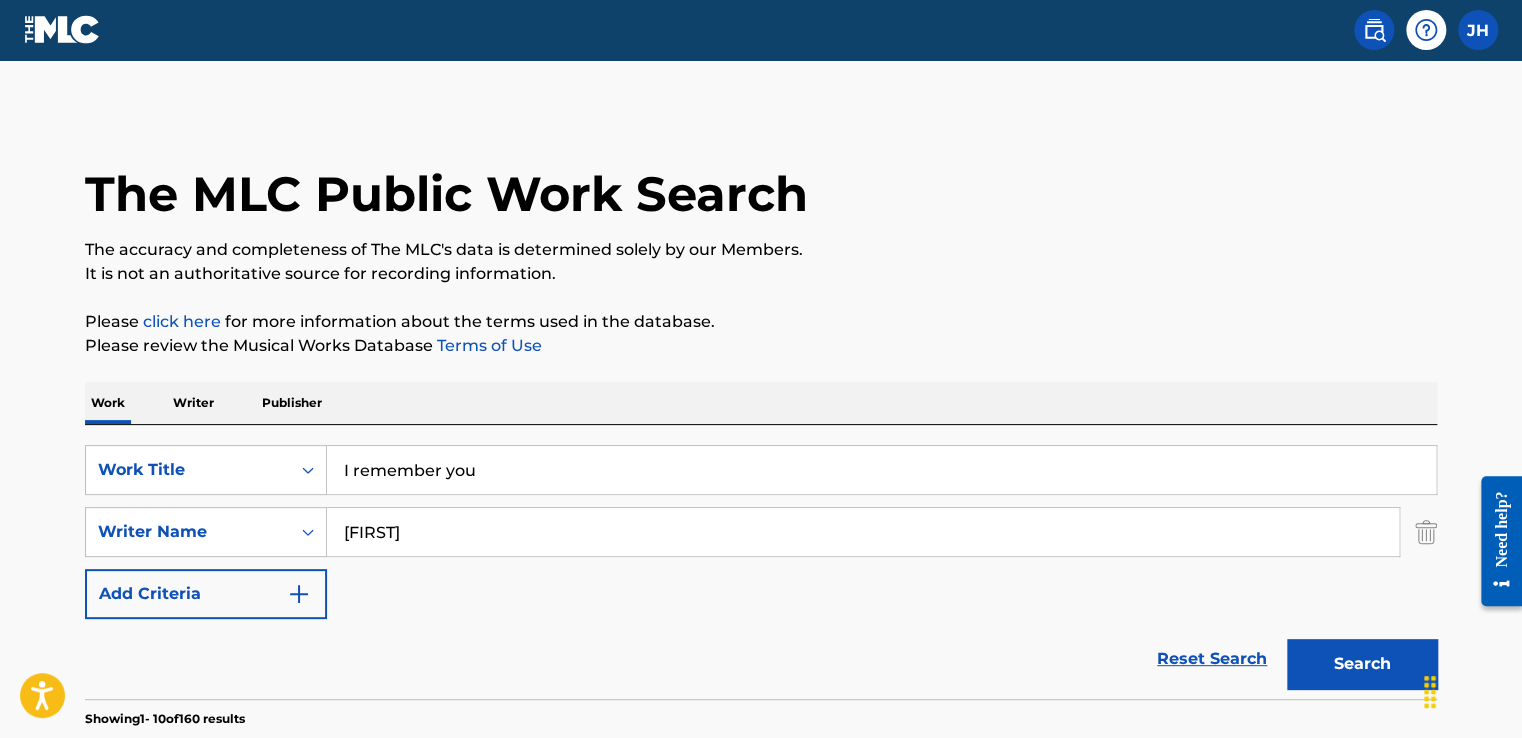 click on "Search" at bounding box center (1362, 664) 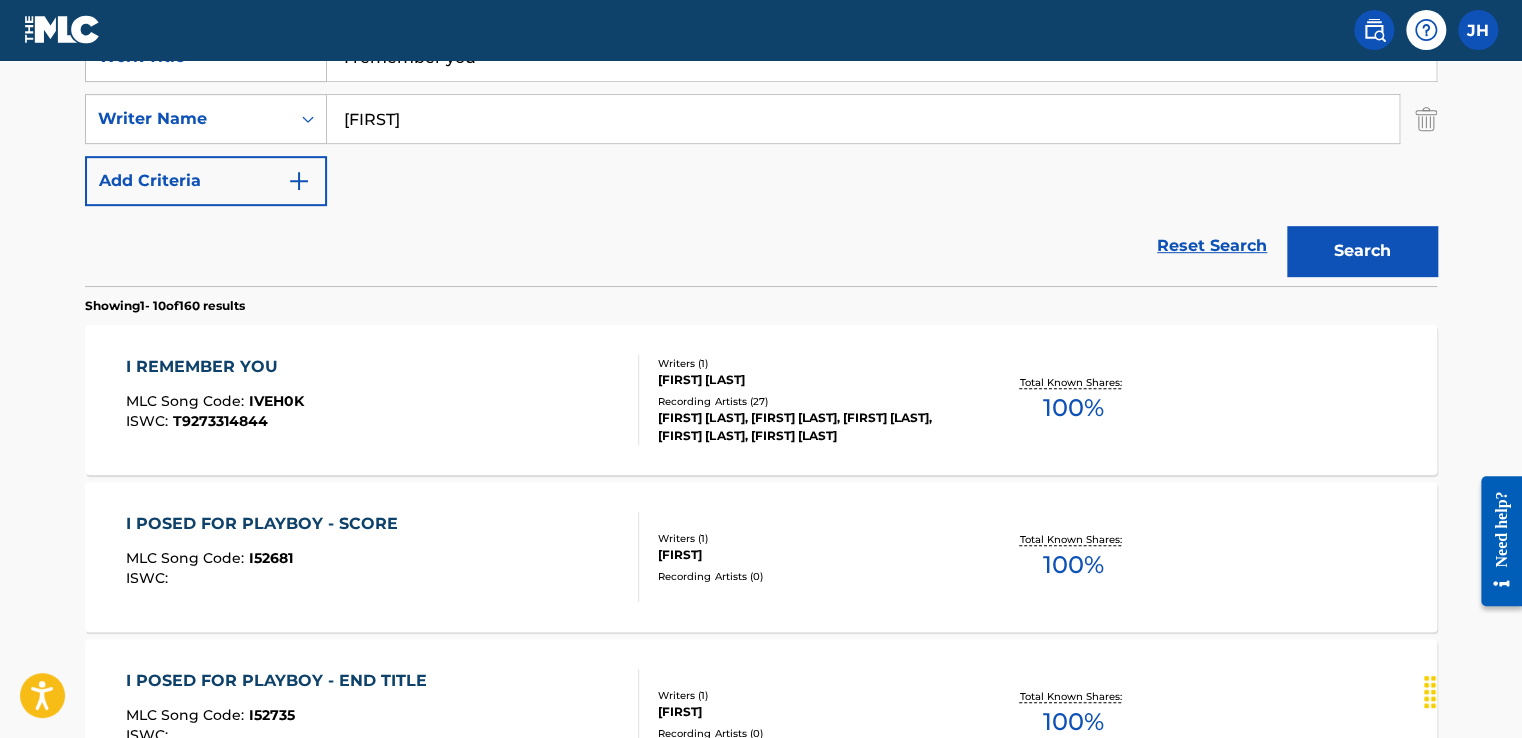 scroll, scrollTop: 420, scrollLeft: 0, axis: vertical 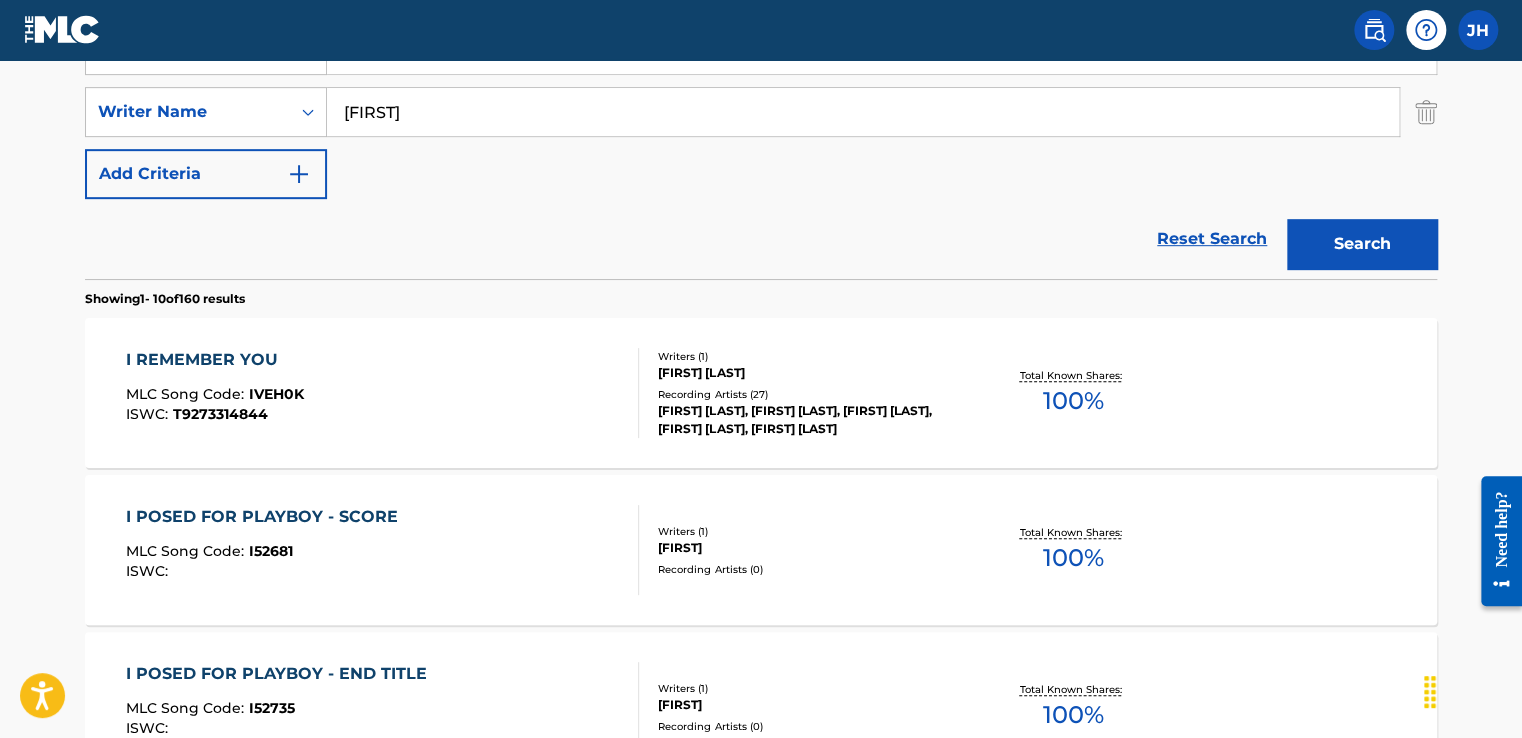 click on "IVEH0K" at bounding box center [276, 394] 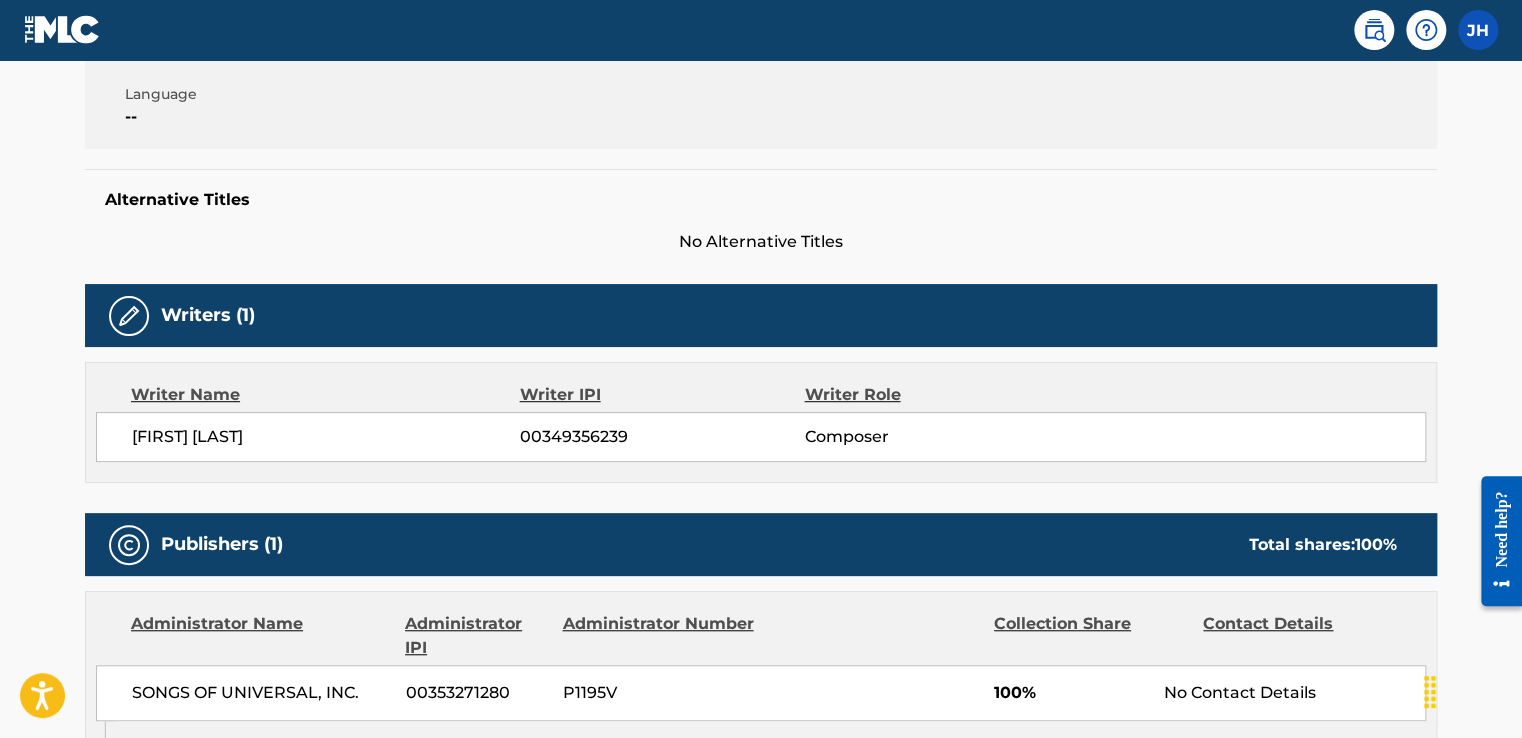scroll, scrollTop: 0, scrollLeft: 0, axis: both 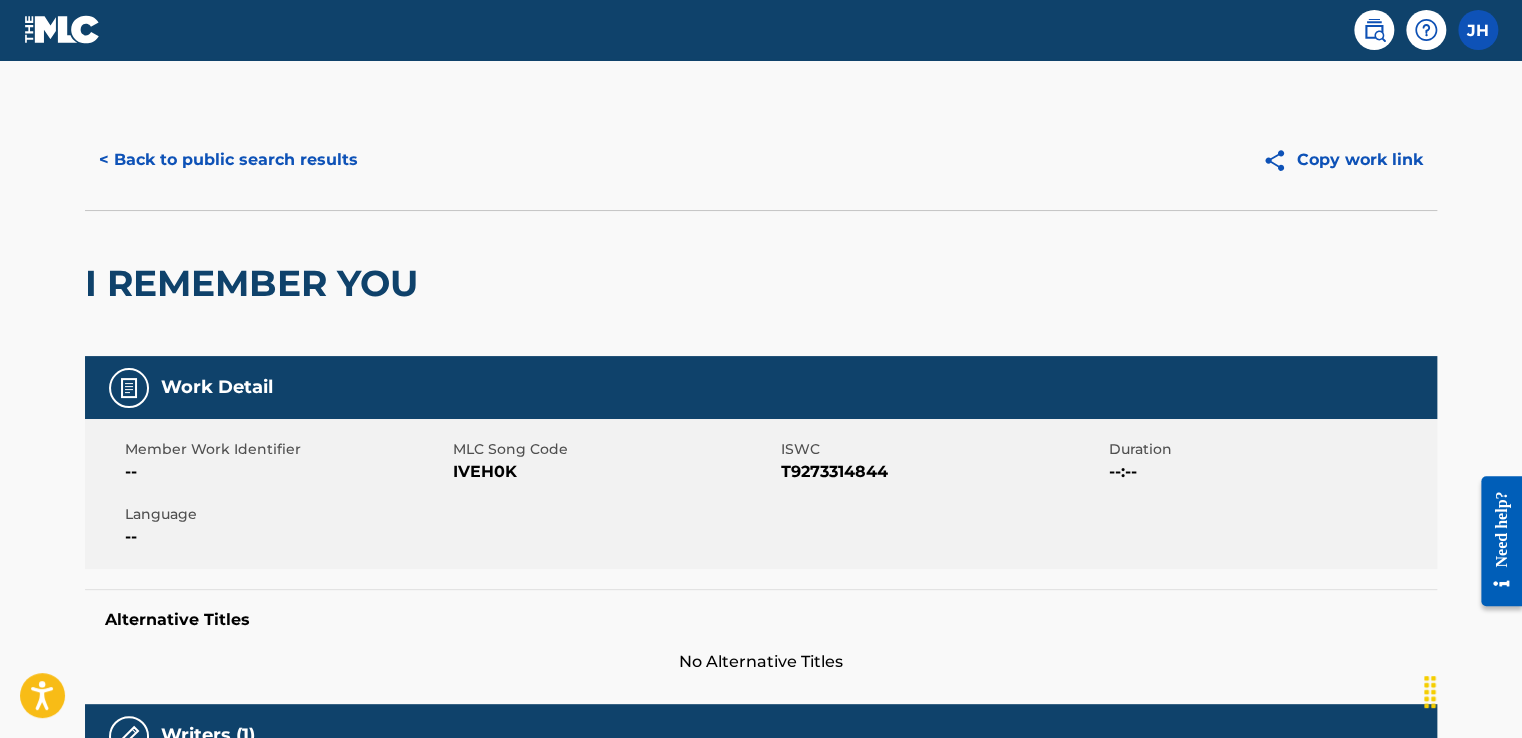 click on "Work Detail" at bounding box center (761, 387) 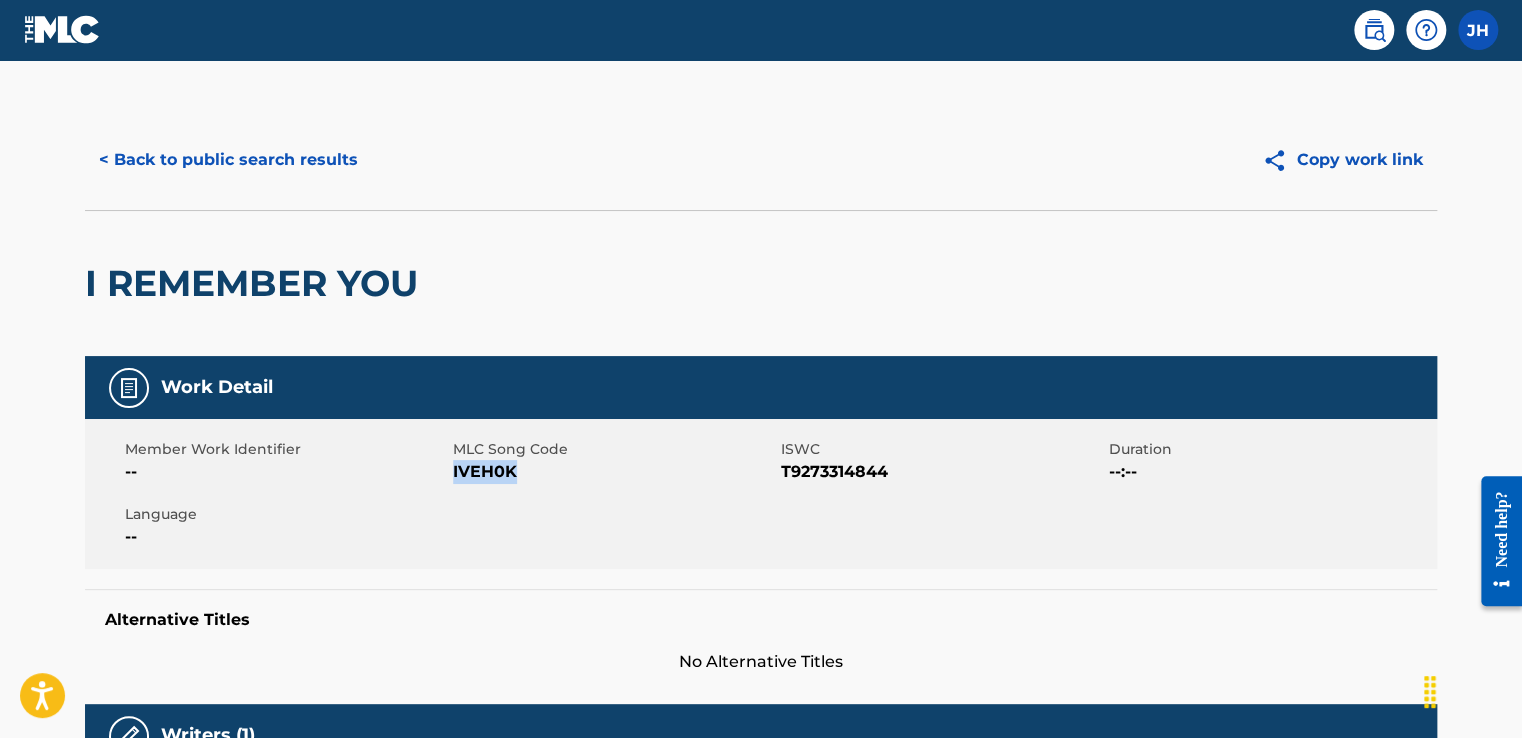 drag, startPoint x: 453, startPoint y: 469, endPoint x: 524, endPoint y: 470, distance: 71.00704 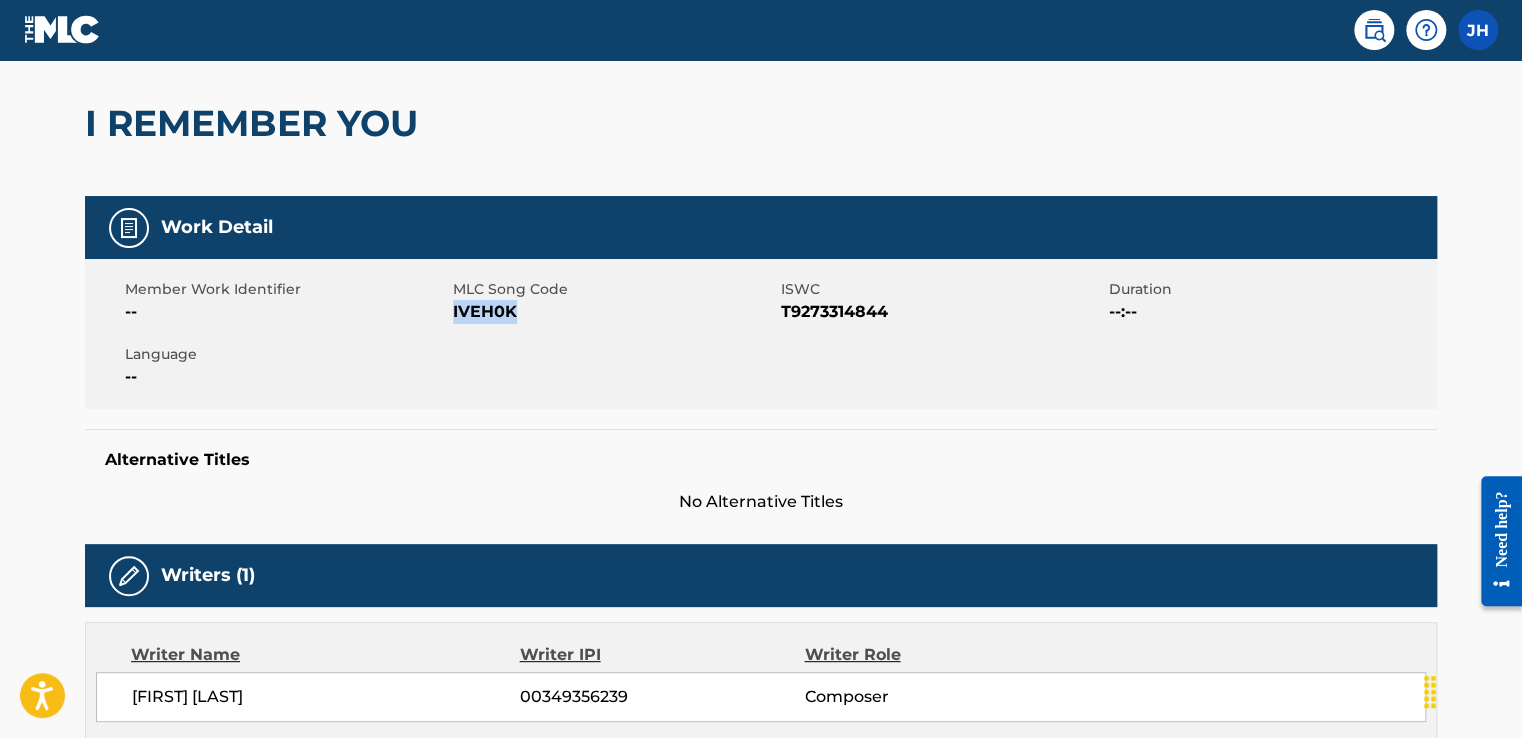 scroll, scrollTop: 0, scrollLeft: 0, axis: both 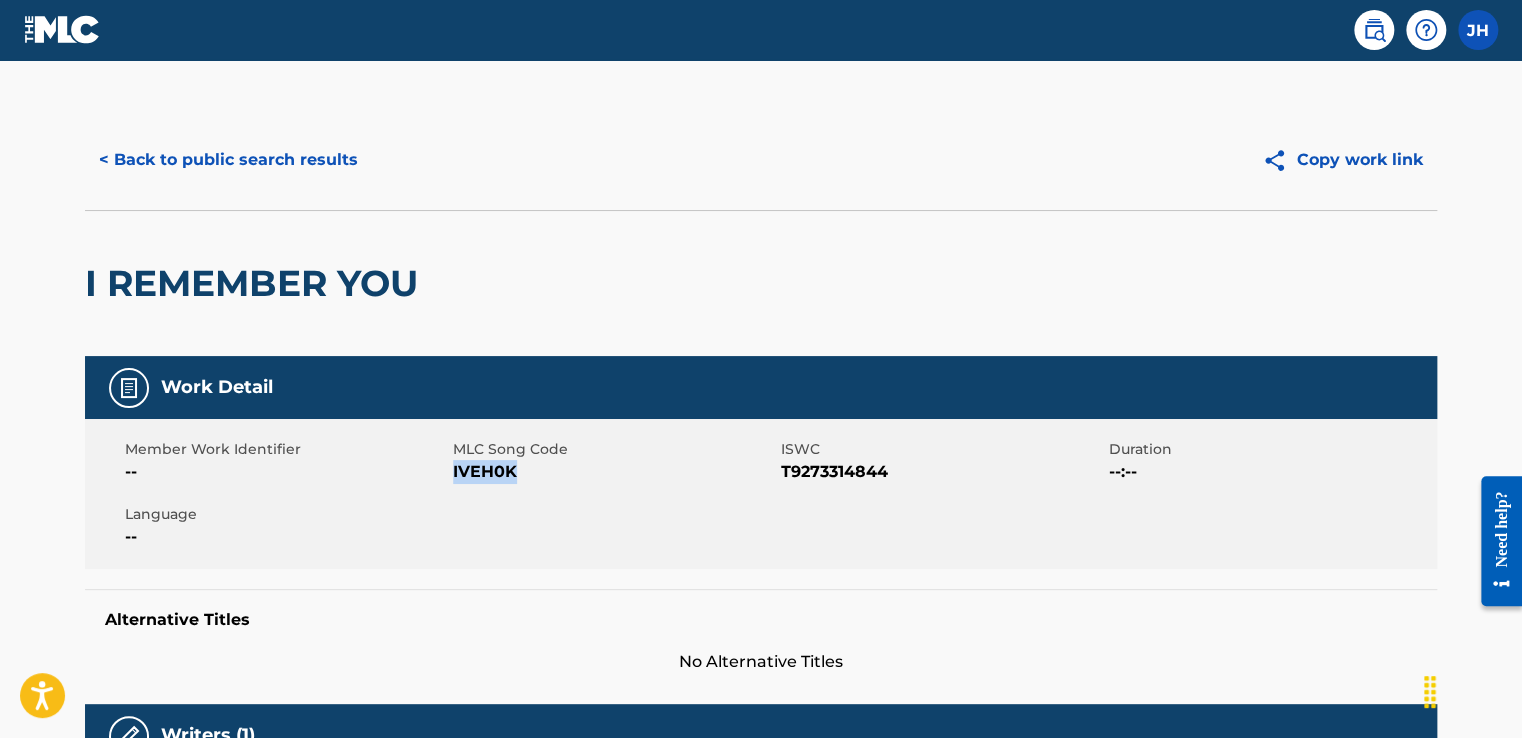 click on "< Back to public search results" at bounding box center [228, 160] 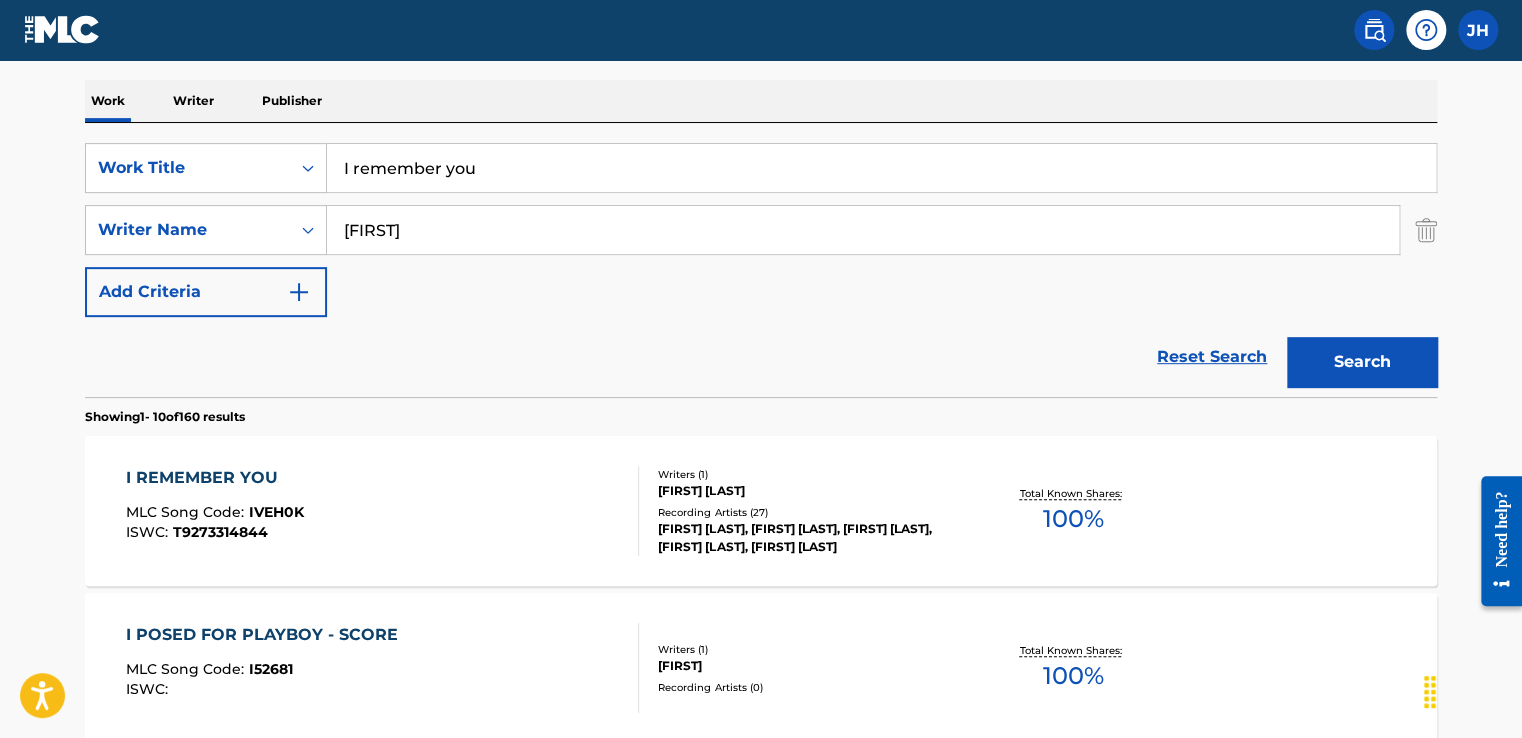 scroll, scrollTop: 262, scrollLeft: 0, axis: vertical 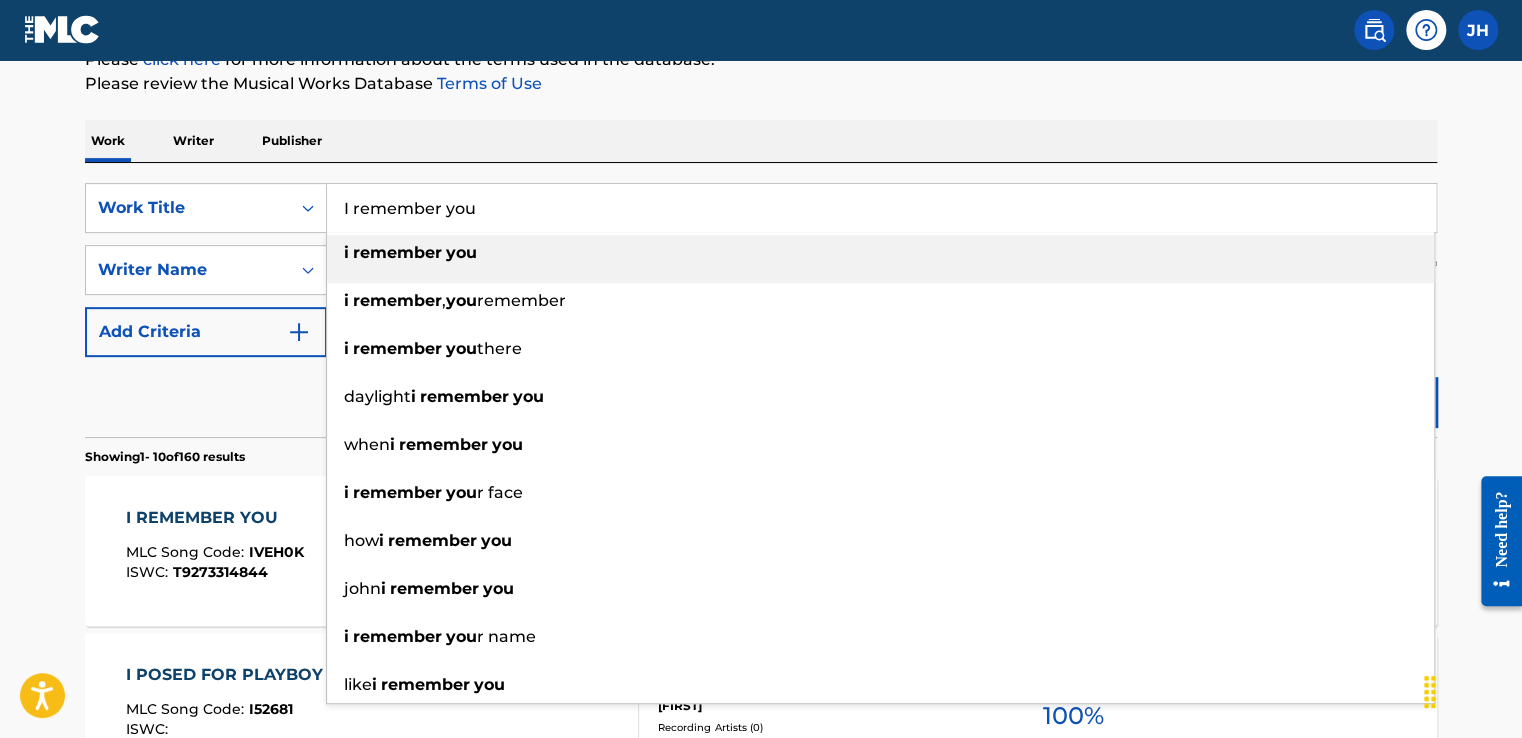 drag, startPoint x: 498, startPoint y: 210, endPoint x: 435, endPoint y: 206, distance: 63.126858 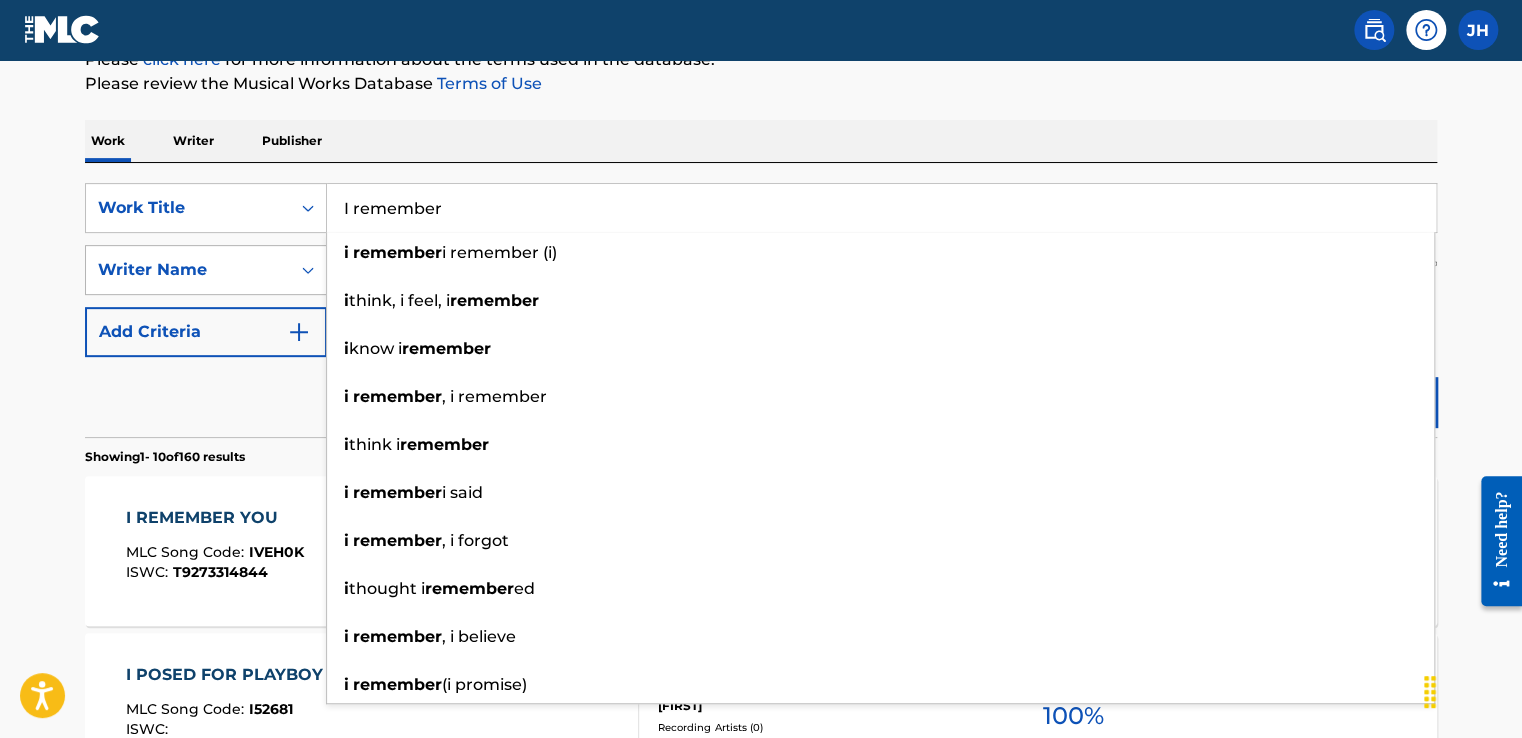 type on "I remember" 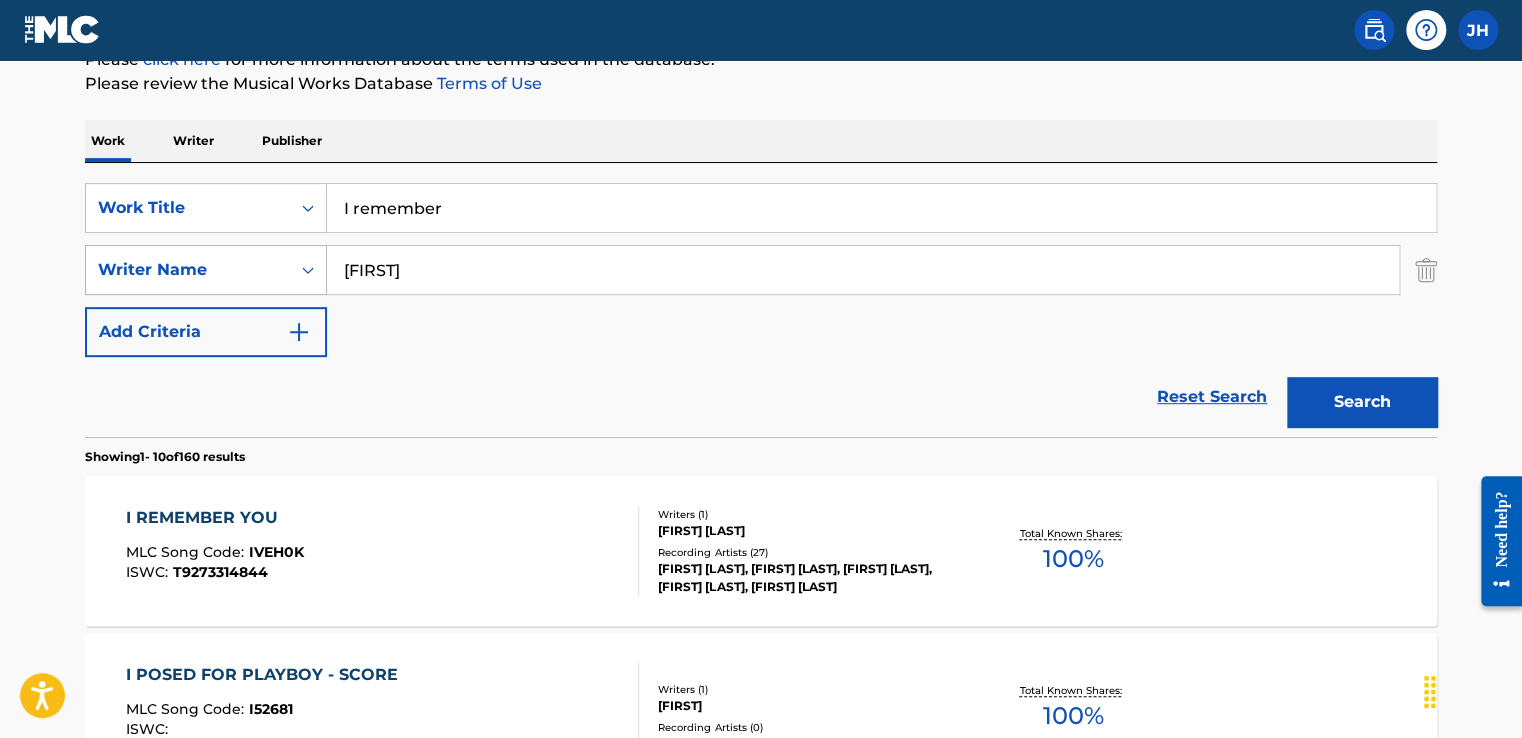 drag, startPoint x: 441, startPoint y: 265, endPoint x: 296, endPoint y: 265, distance: 145 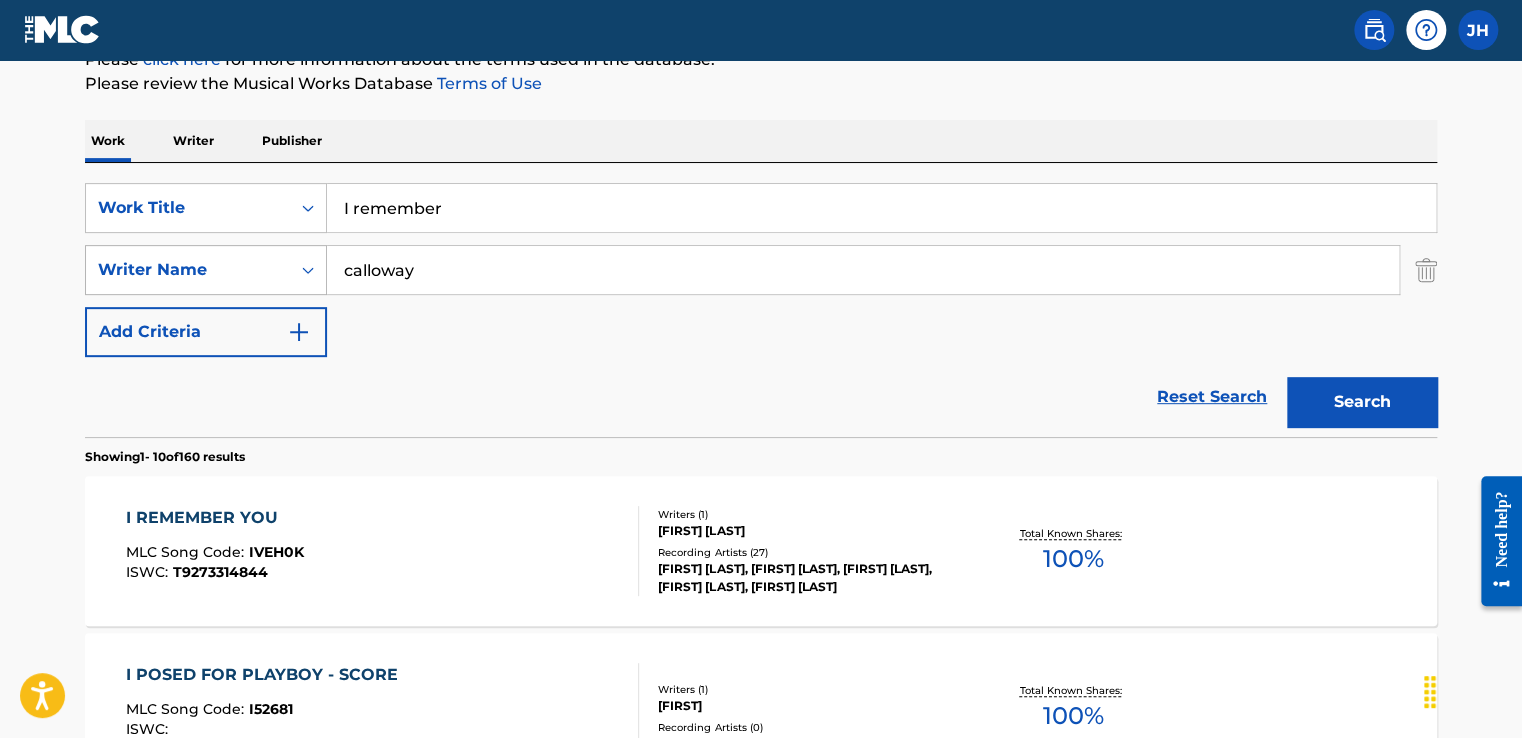 click on "Search" at bounding box center [1362, 402] 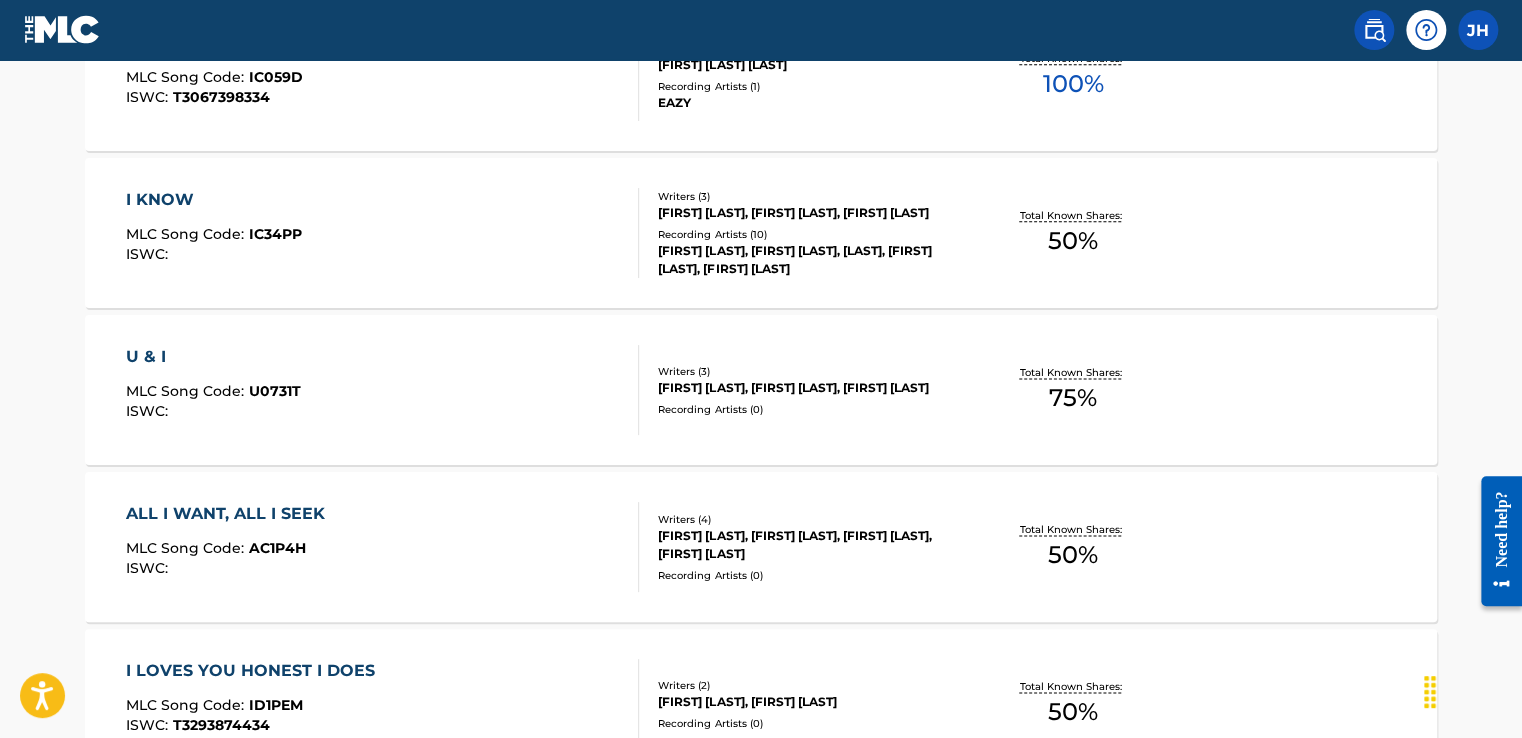 scroll, scrollTop: 932, scrollLeft: 0, axis: vertical 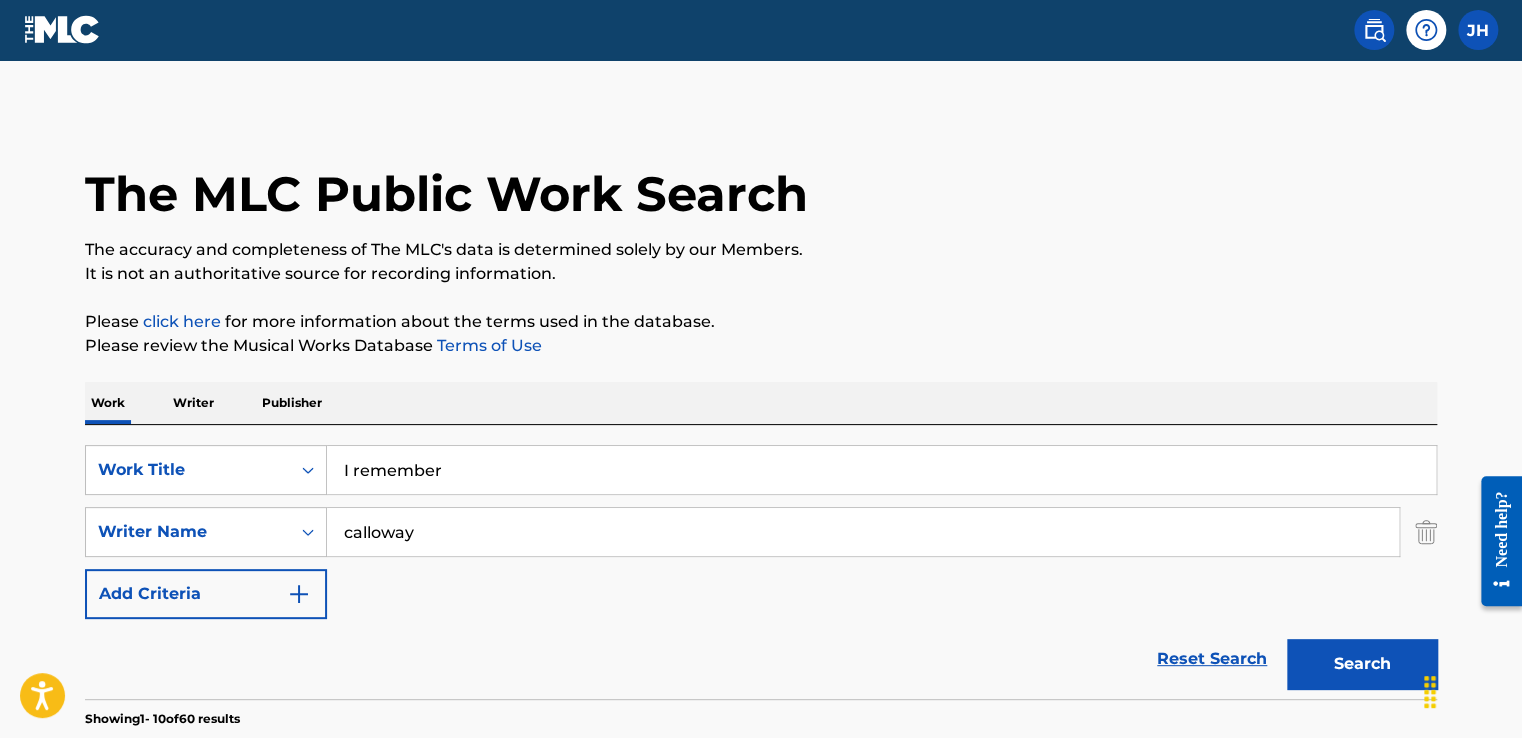 drag, startPoint x: 431, startPoint y: 526, endPoint x: 337, endPoint y: 518, distance: 94.33981 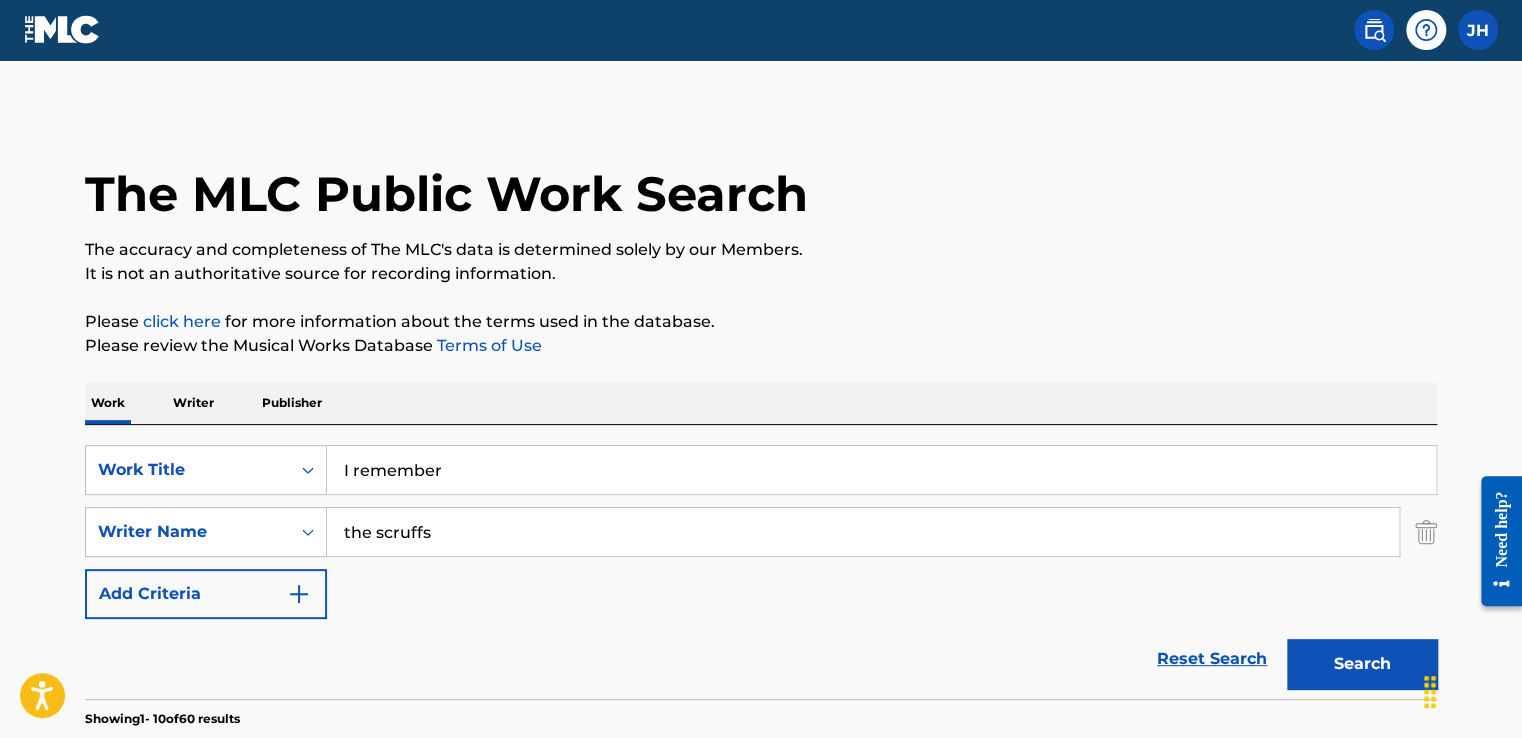 type on "the scruffs" 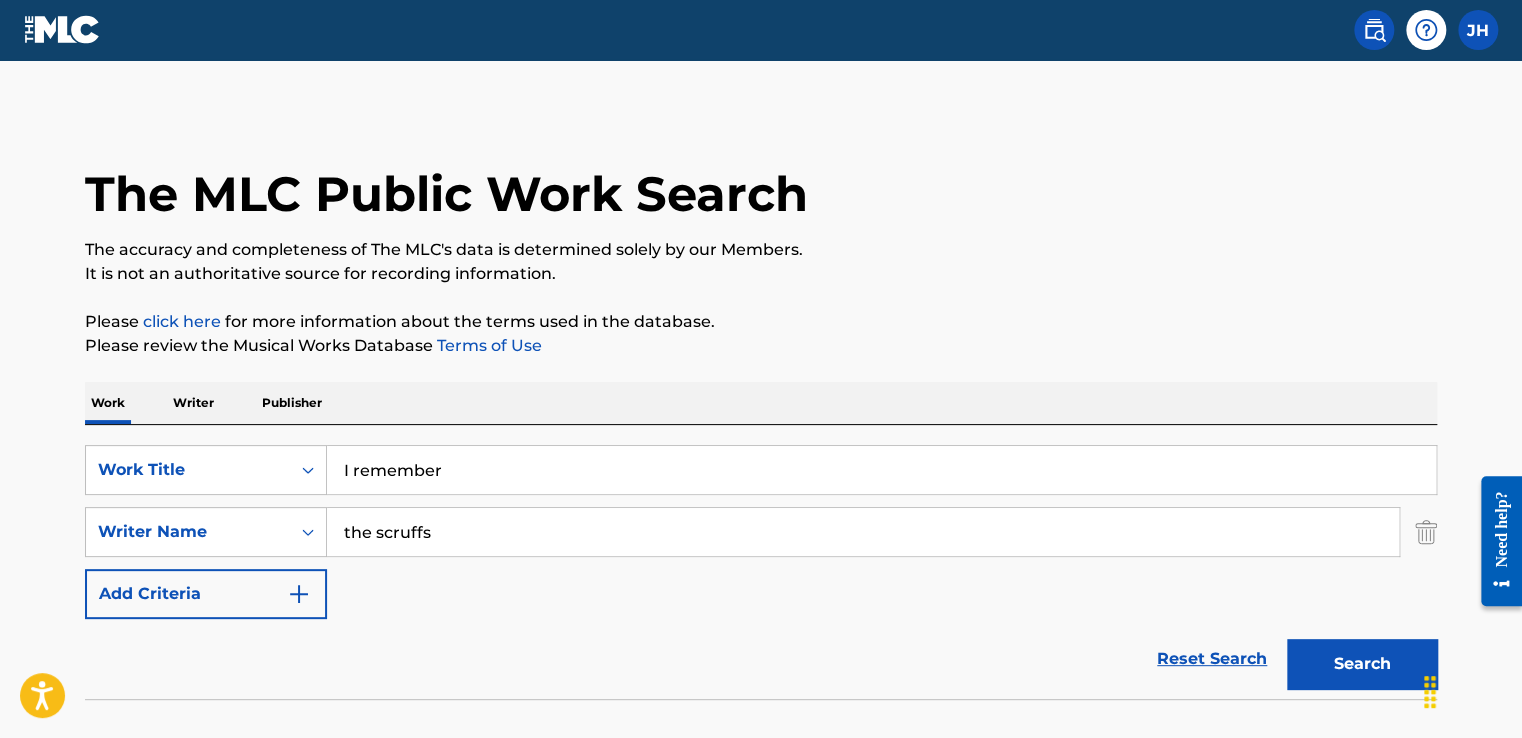 scroll, scrollTop: 129, scrollLeft: 0, axis: vertical 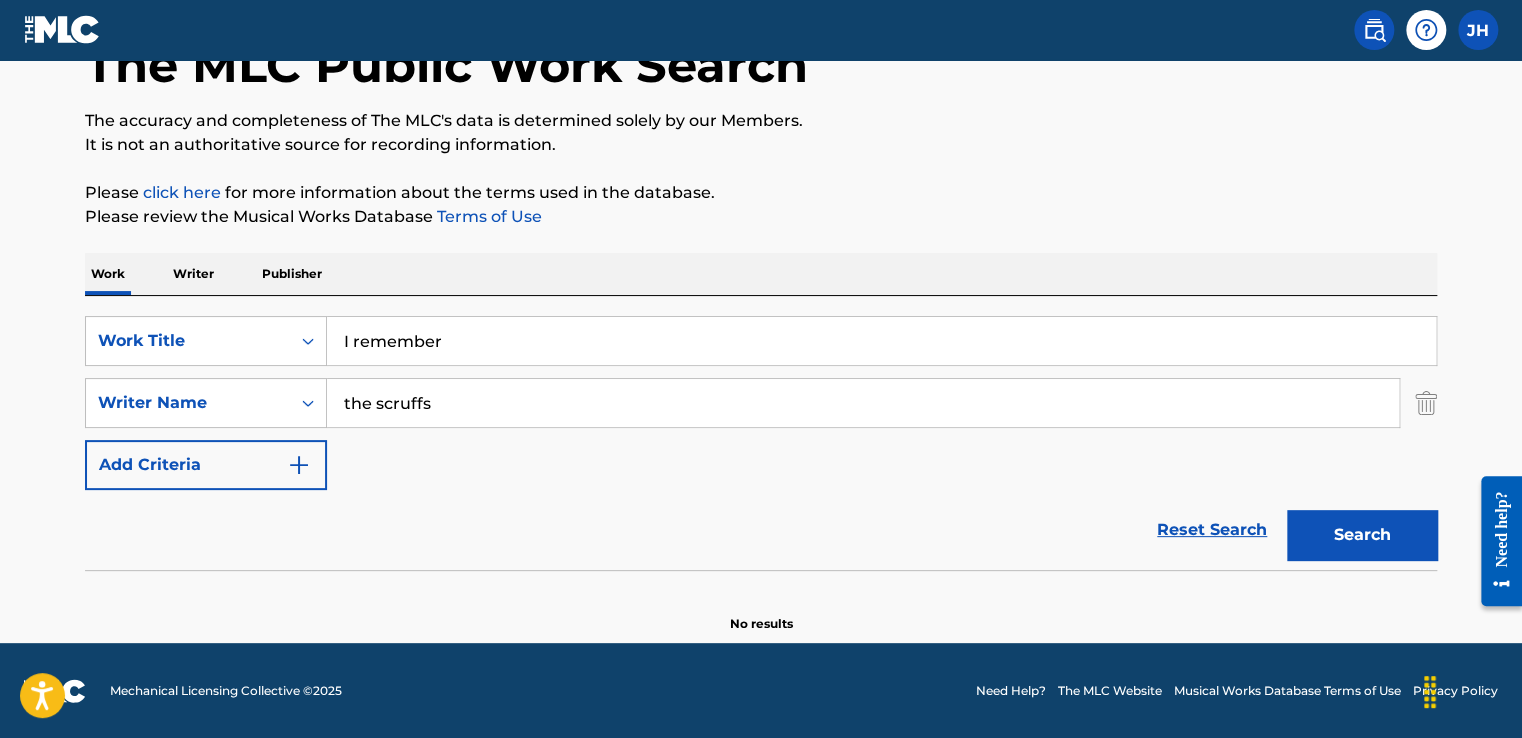 click on "Search" at bounding box center [1362, 535] 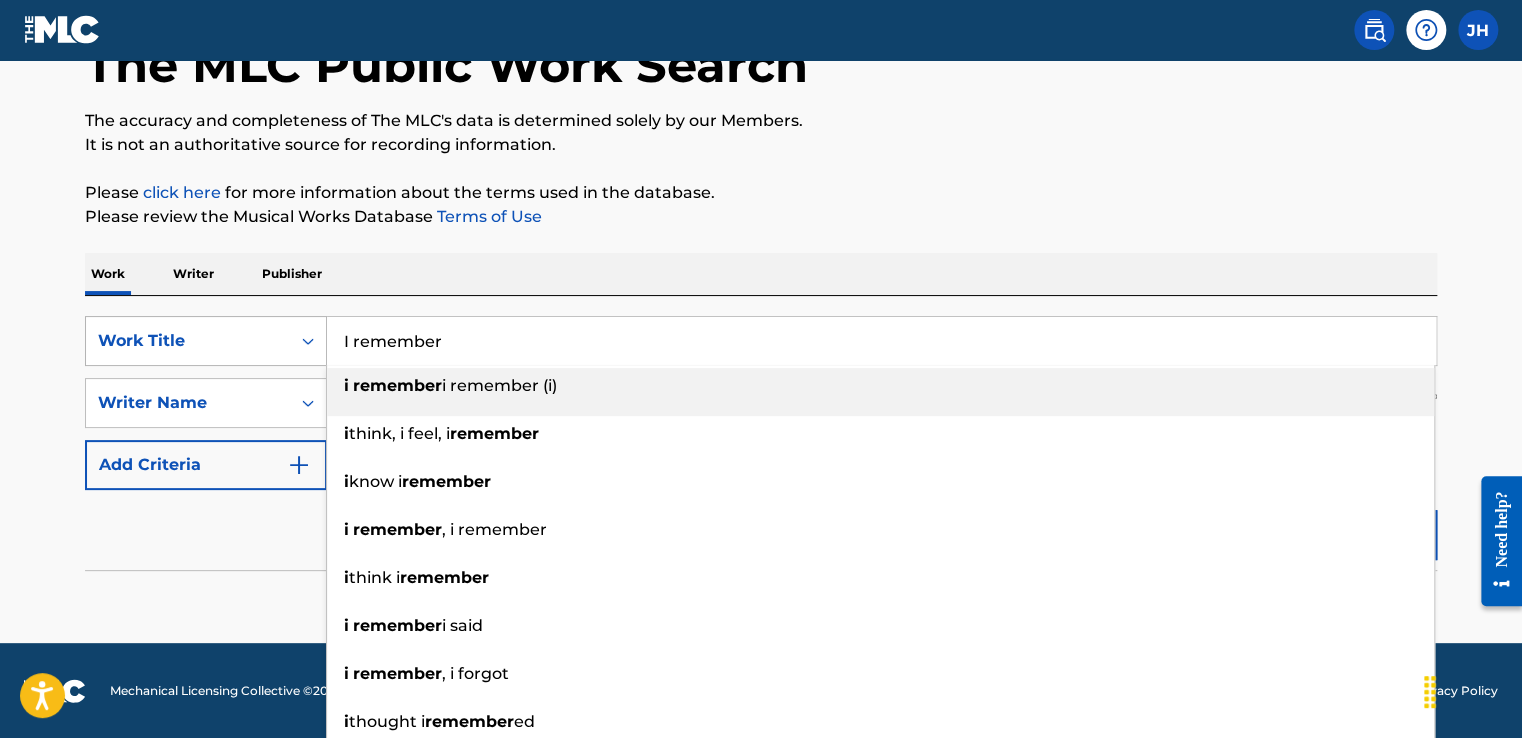 drag, startPoint x: 475, startPoint y: 331, endPoint x: 315, endPoint y: 344, distance: 160.52725 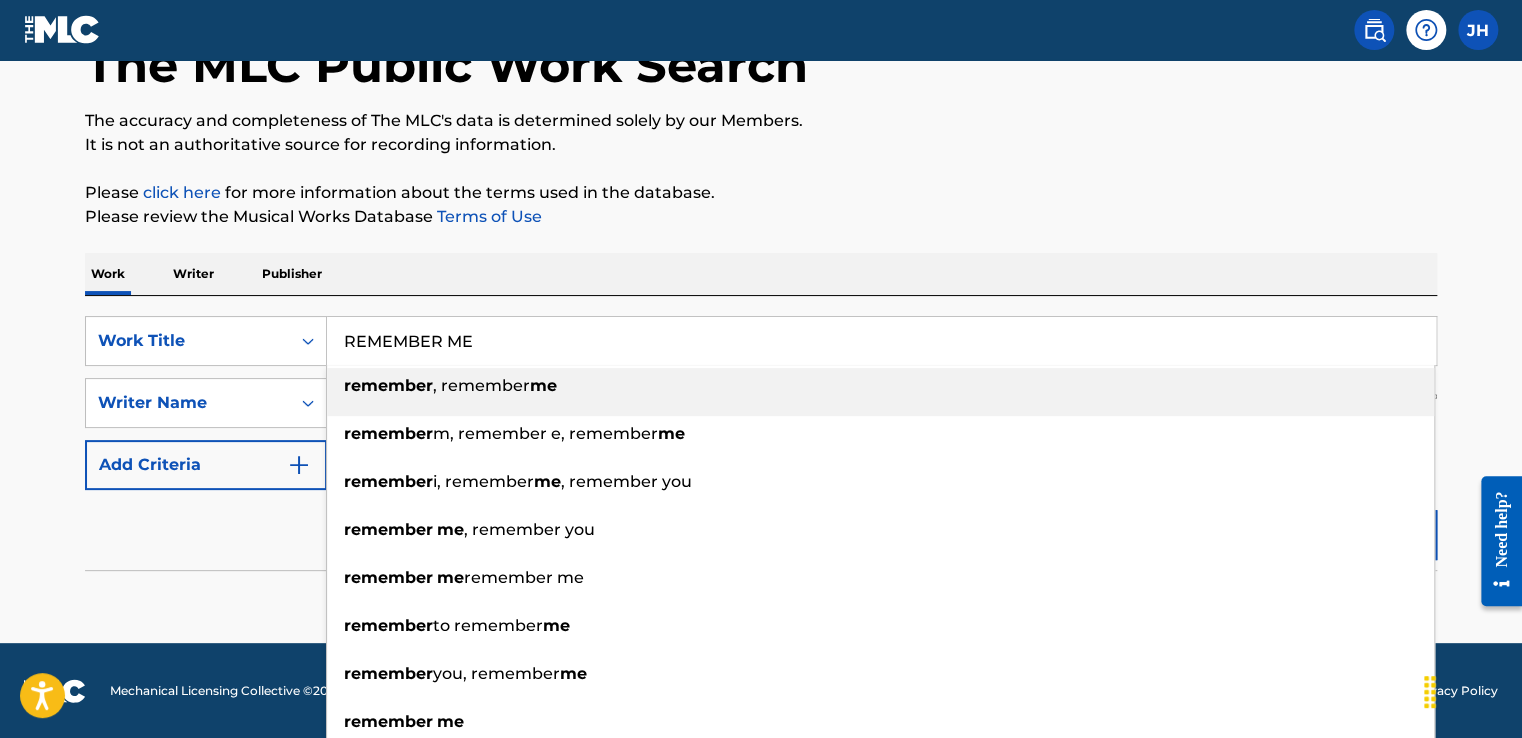 type on "REMEMBER ME" 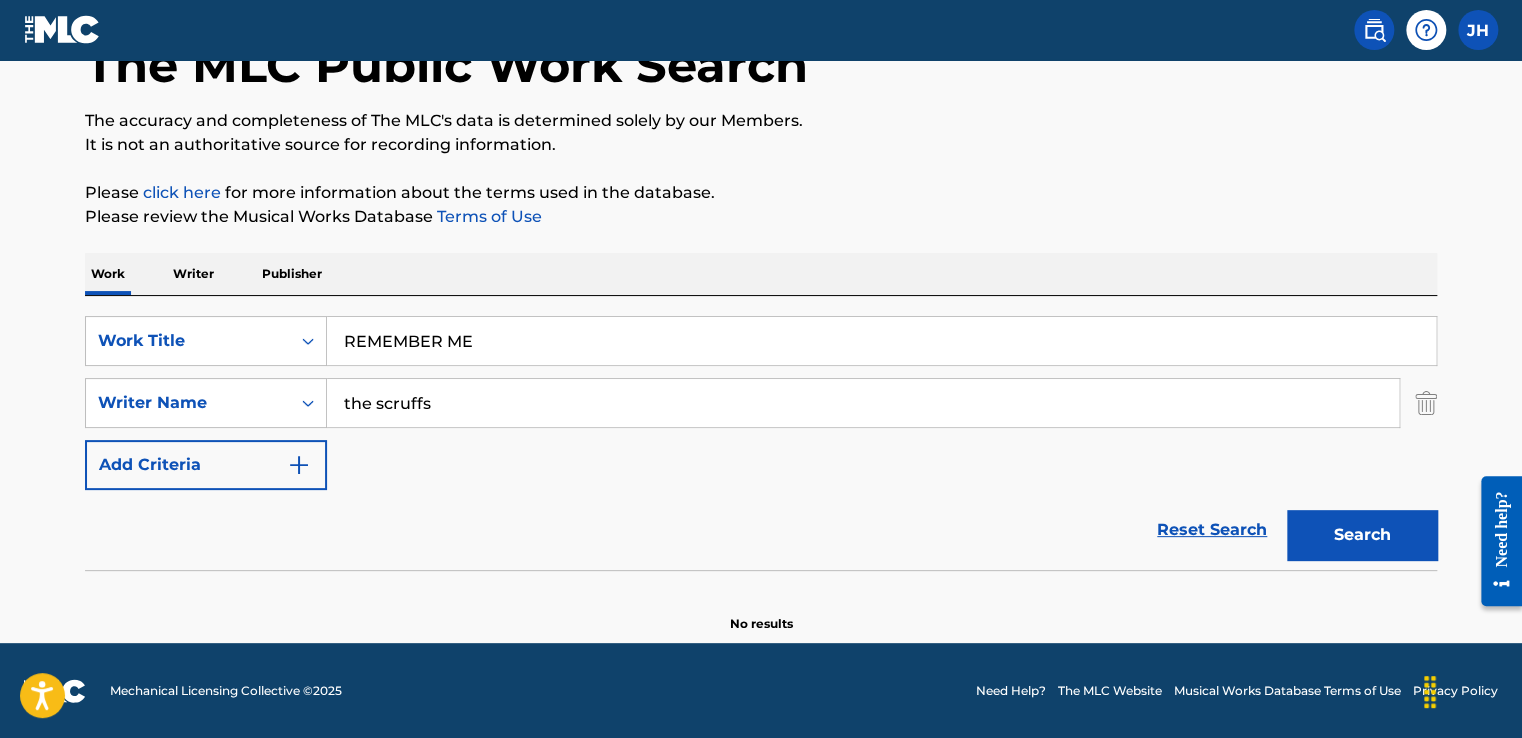 click on "The MLC Public Work Search The accuracy and completeness of The MLC's data is determined solely by our Members. It is not an authoritative source for recording information. Please click here for more information about the terms used in the database. Please review the Musical Works Database Terms of Use Work Writer Publisher SearchWithCriteriaf8d0bfe6-211c-4b9a-86e3-22618a09a0ae Work Title REMEMBER ME SearchWithCriteria8b08616d-44c1-4c14-867c-431601d4e8f2 Writer Name the scruffs Add Criteria Reset Search Search No results" at bounding box center (761, 307) 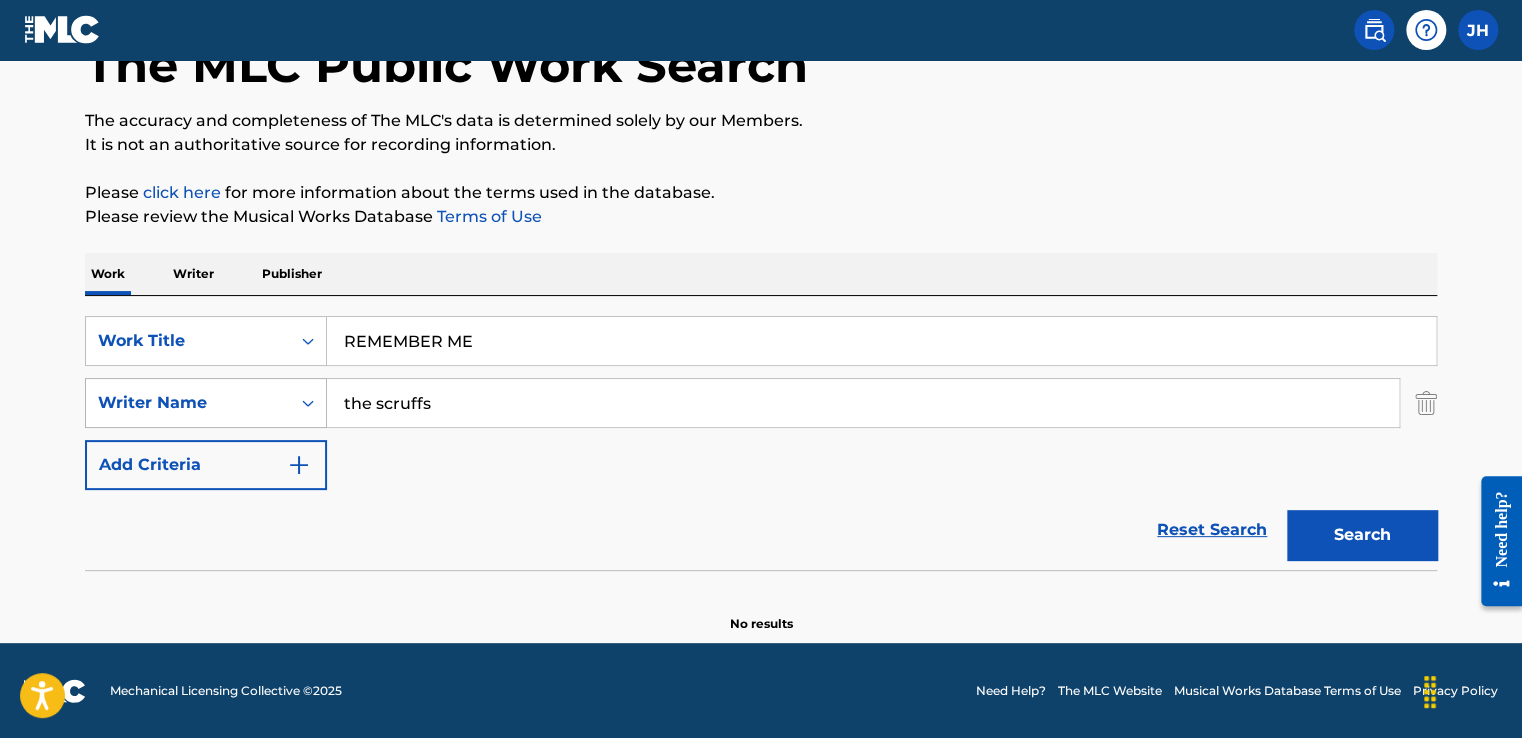 drag, startPoint x: 461, startPoint y: 403, endPoint x: 282, endPoint y: 415, distance: 179.40178 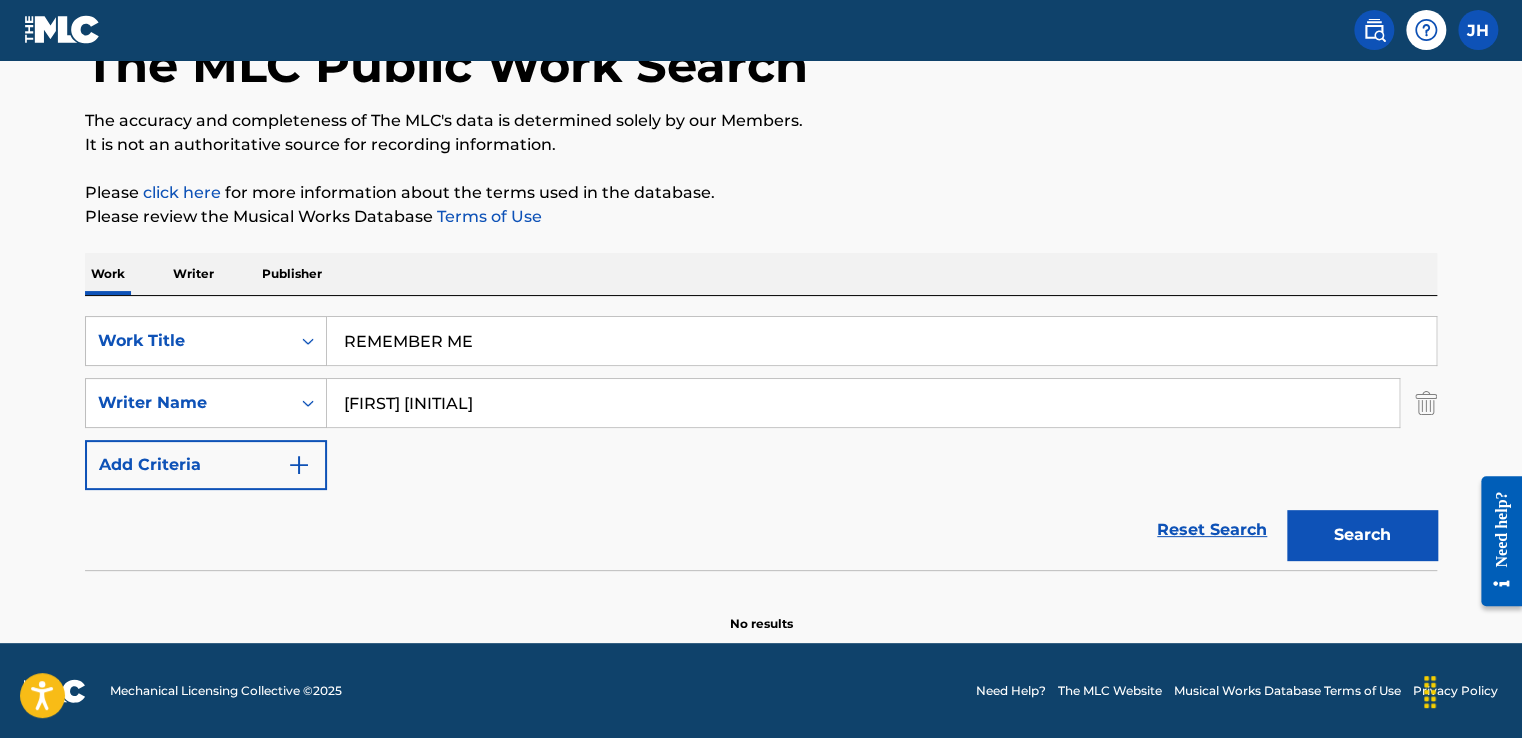 type on "[FIRST] [INITIAL]" 